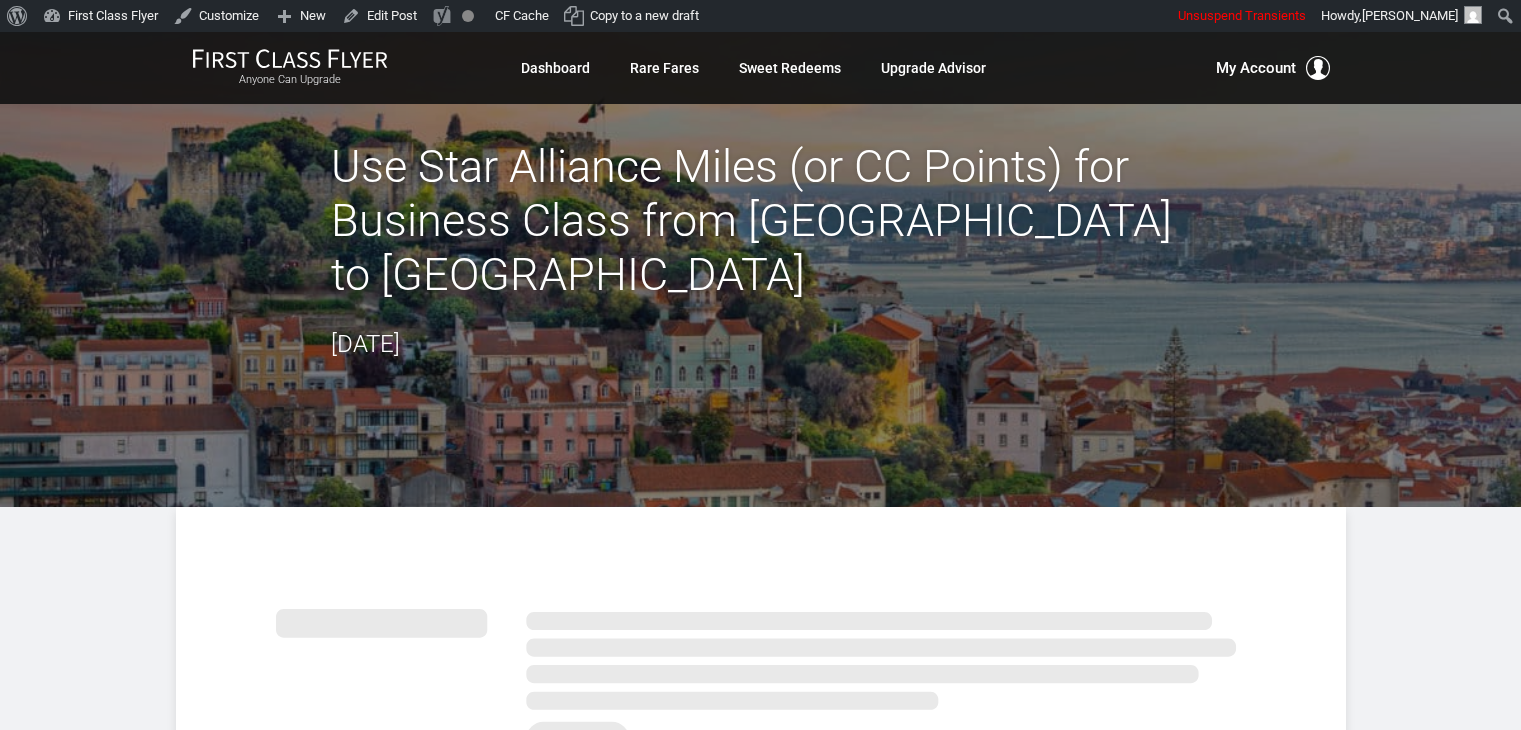 scroll, scrollTop: 0, scrollLeft: 0, axis: both 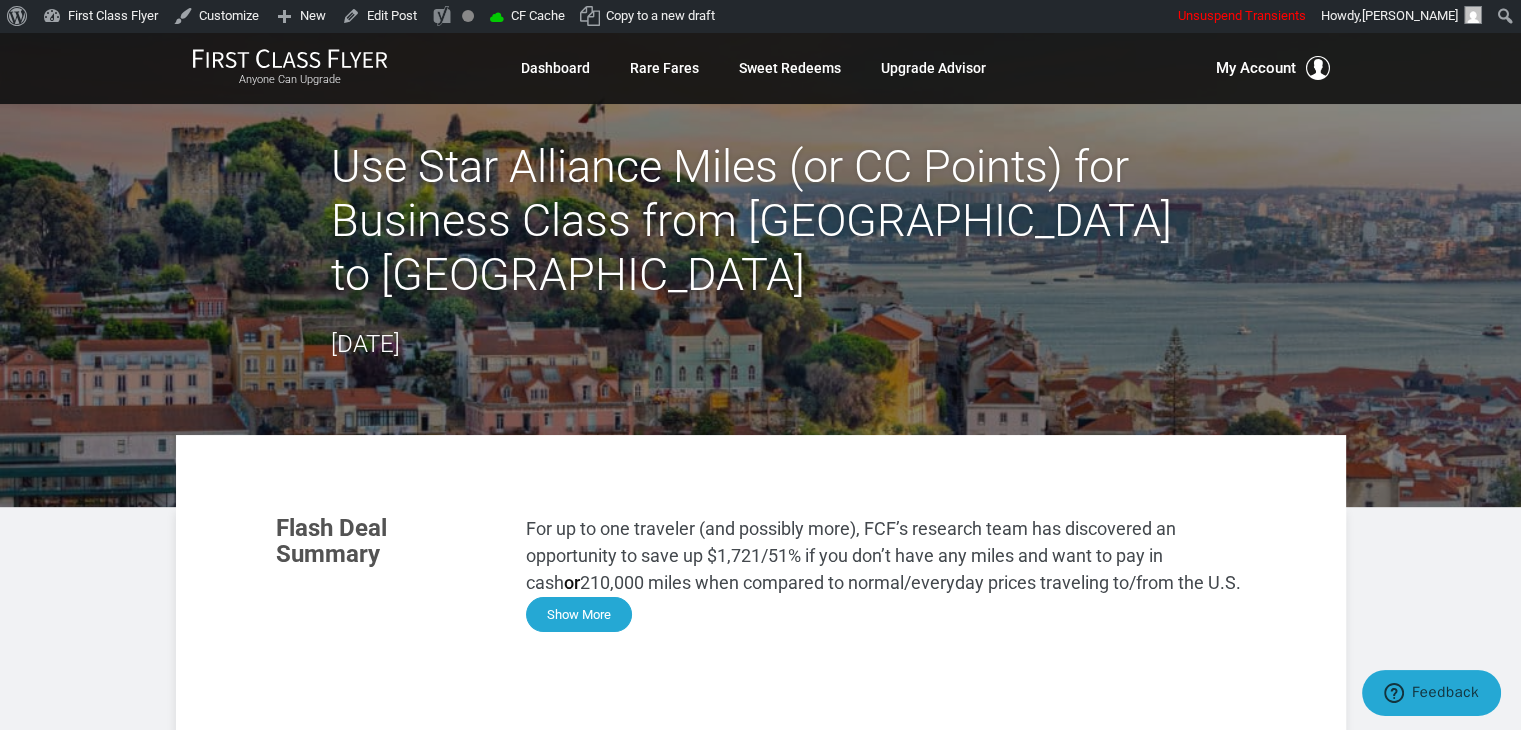 click on "Show More" at bounding box center (579, 614) 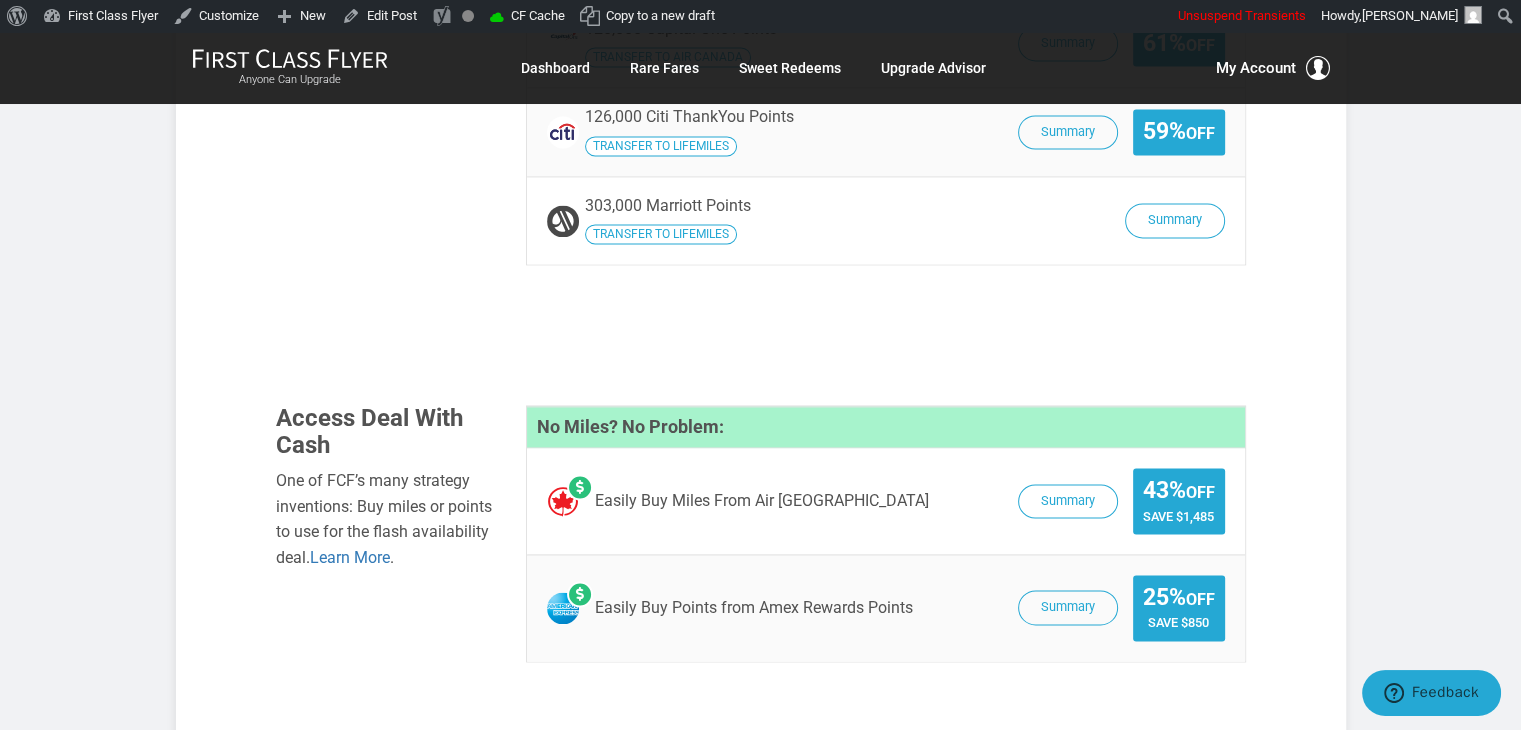 scroll, scrollTop: 2865, scrollLeft: 0, axis: vertical 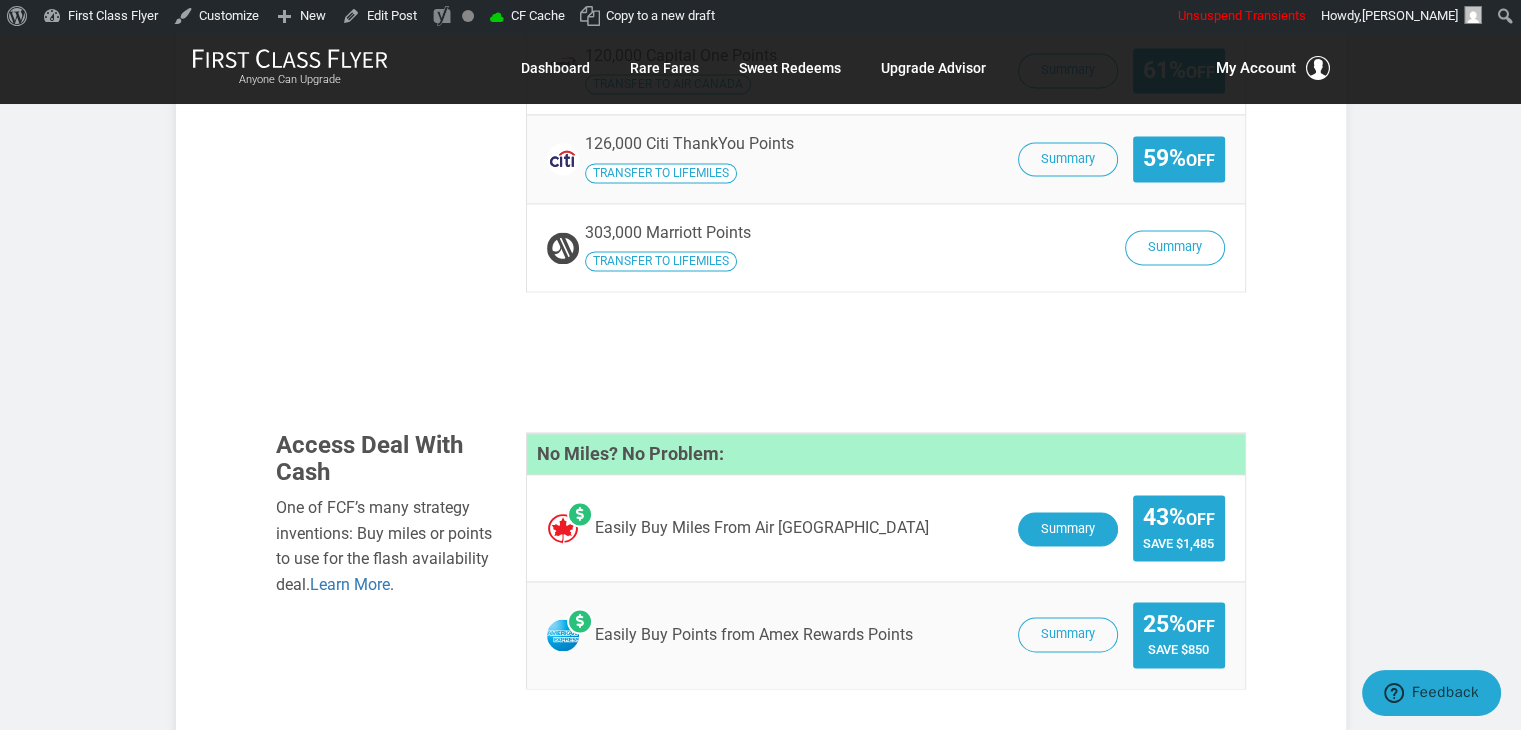 click on "Summary" at bounding box center (1068, 529) 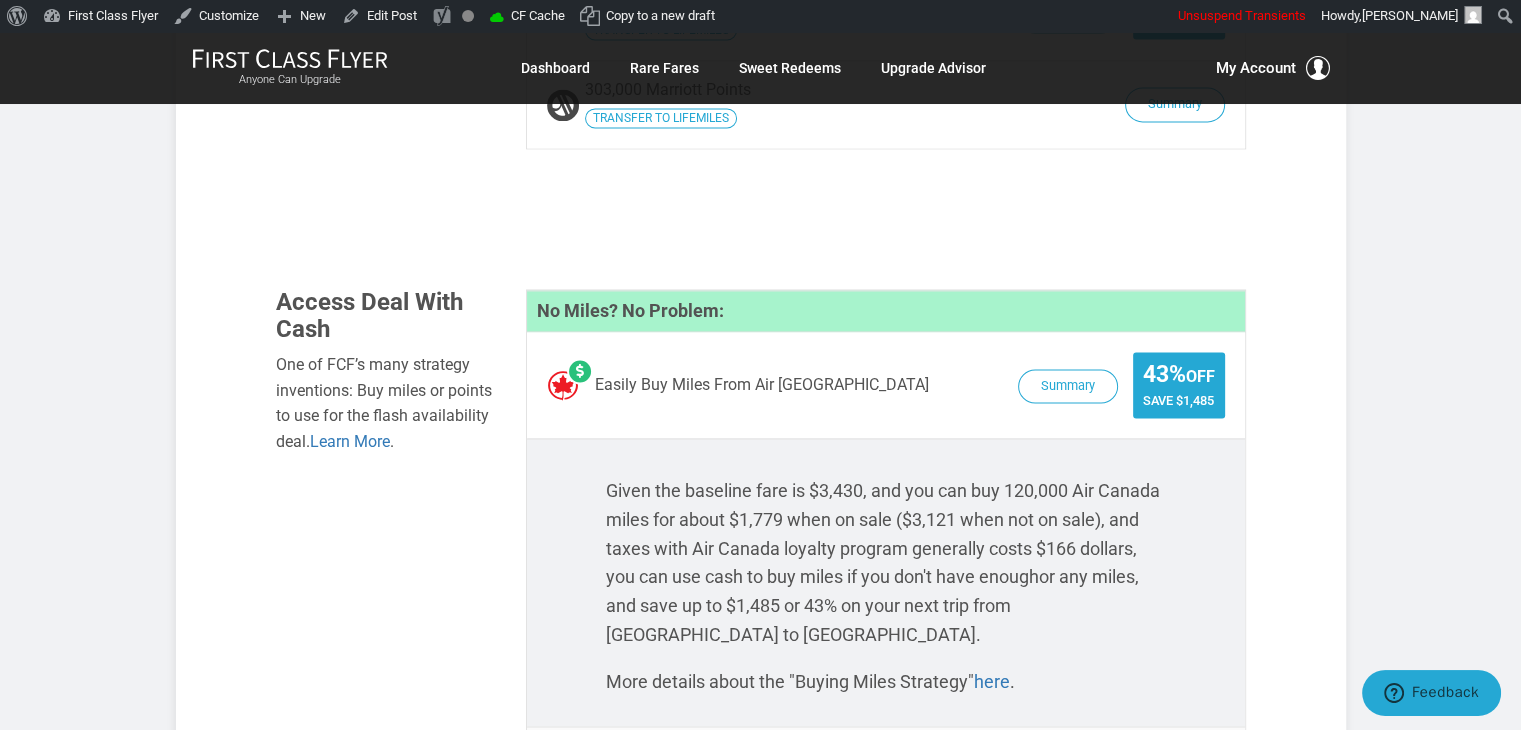 scroll, scrollTop: 3029, scrollLeft: 0, axis: vertical 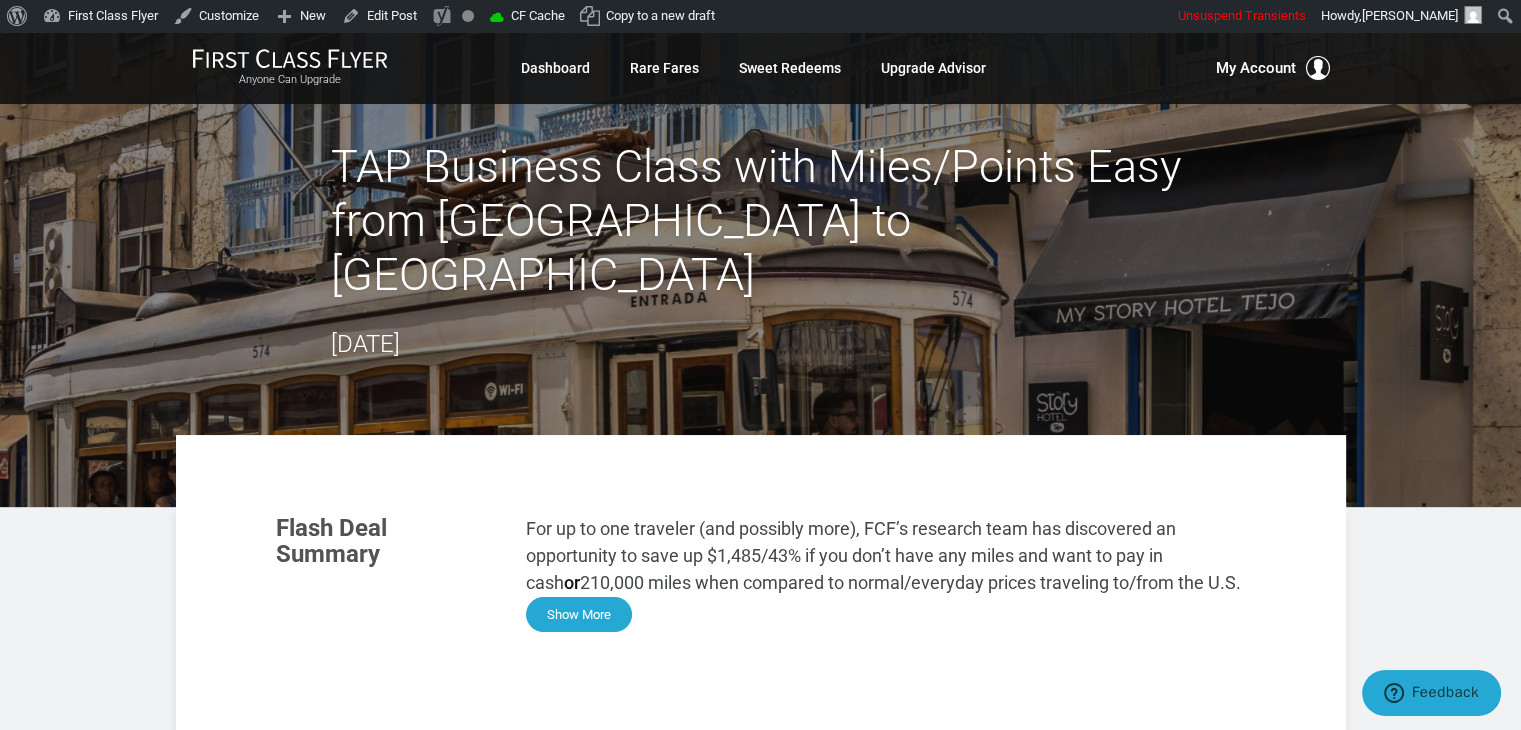 click on "Show More" at bounding box center (579, 614) 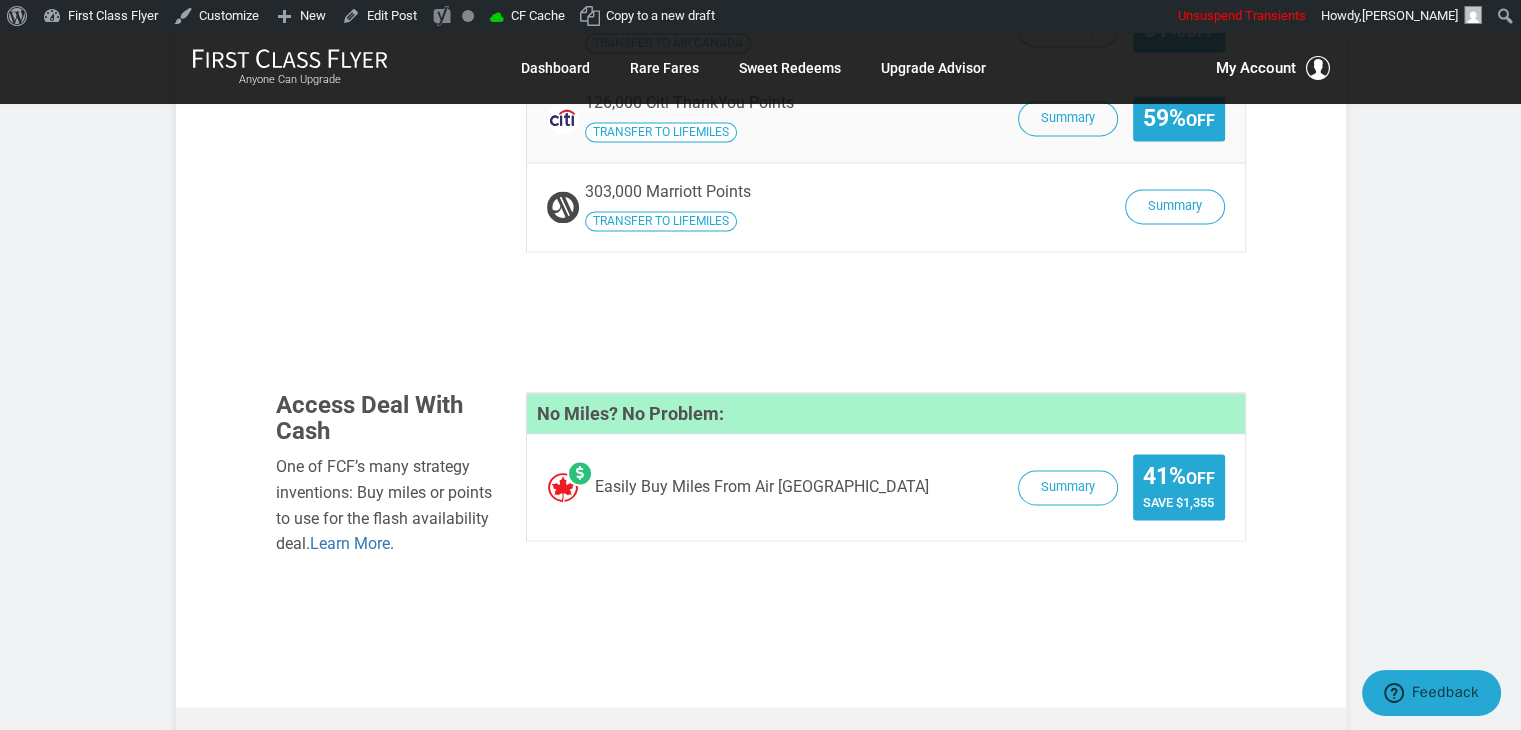 scroll, scrollTop: 2958, scrollLeft: 0, axis: vertical 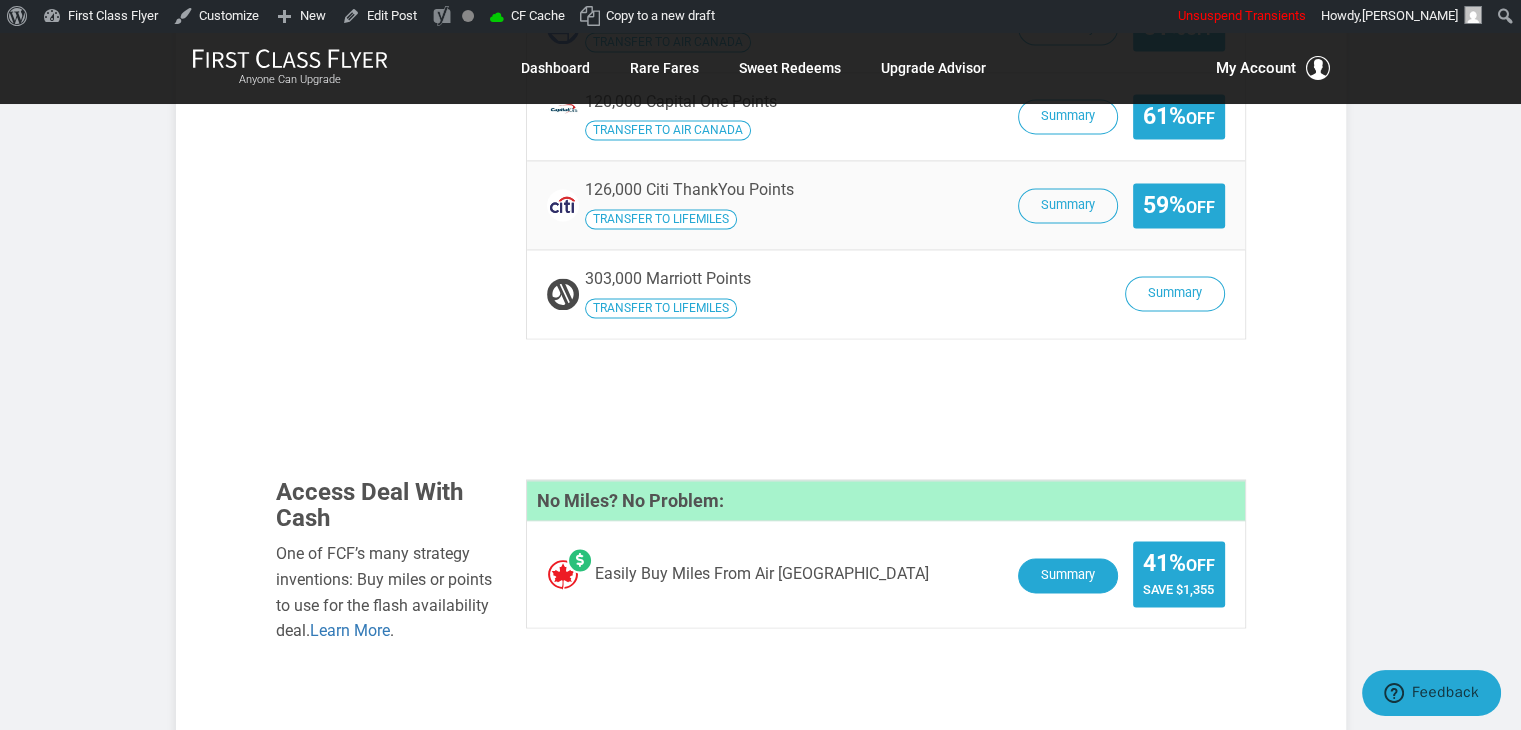 click on "Summary" at bounding box center (1068, 575) 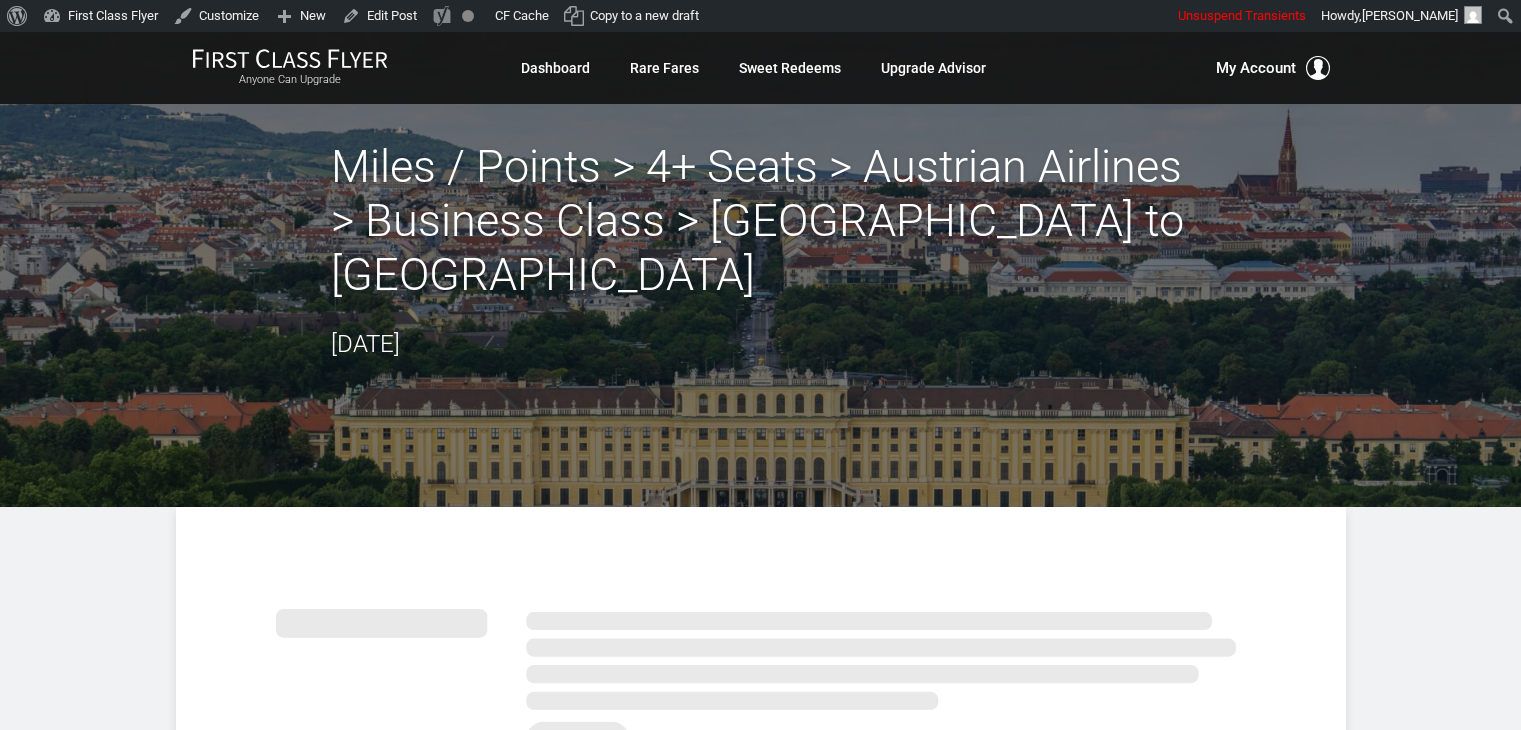 scroll, scrollTop: 0, scrollLeft: 0, axis: both 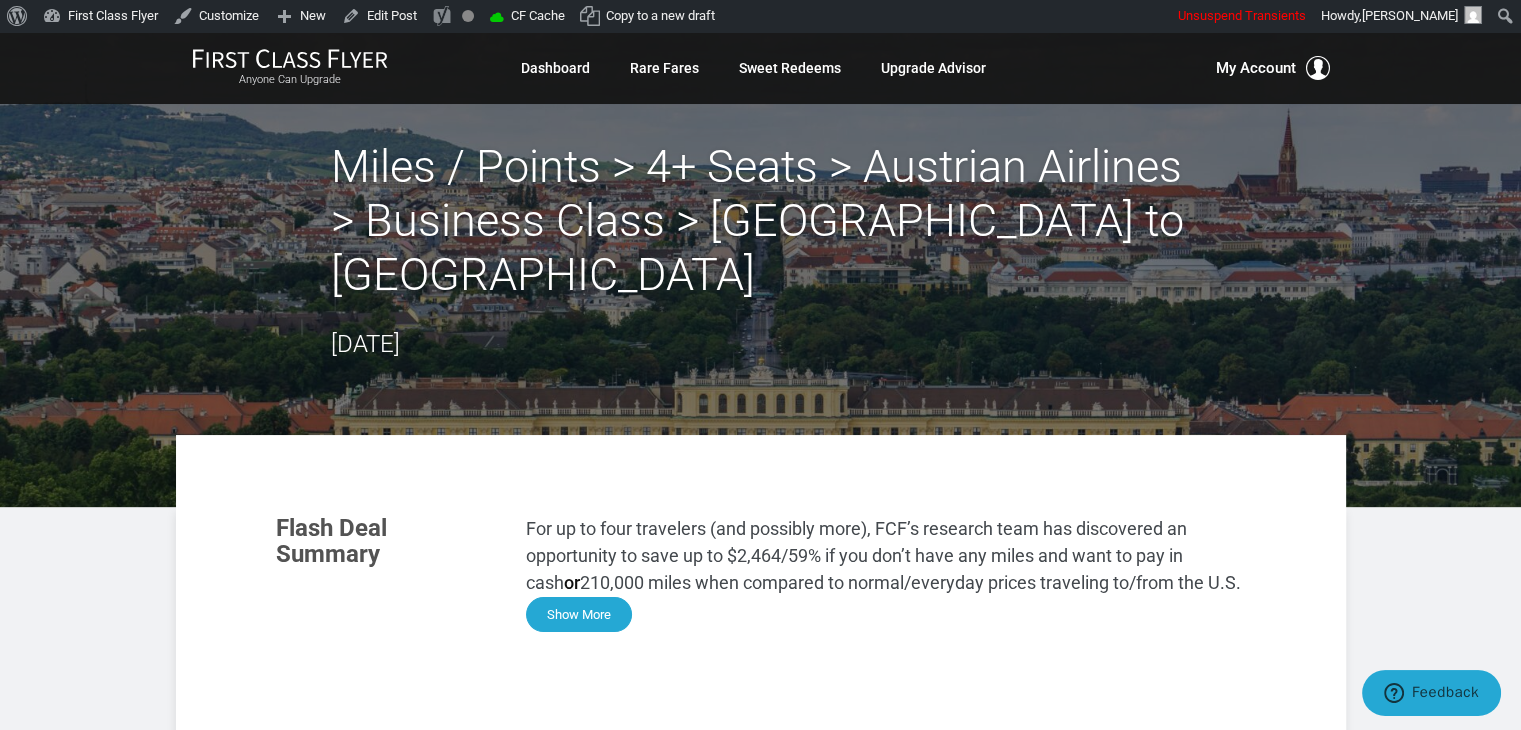 click on "Show More" at bounding box center (579, 614) 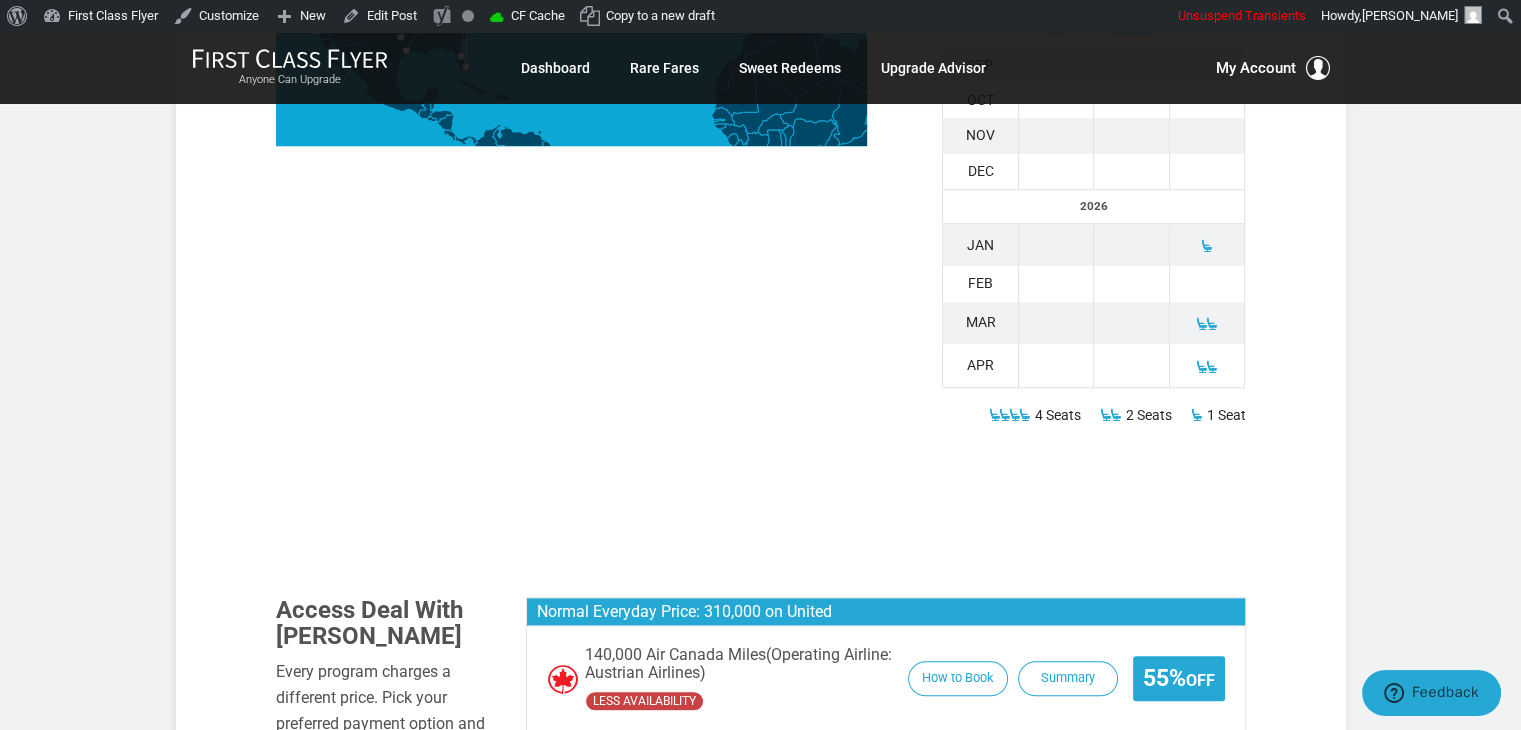 scroll, scrollTop: 2332, scrollLeft: 0, axis: vertical 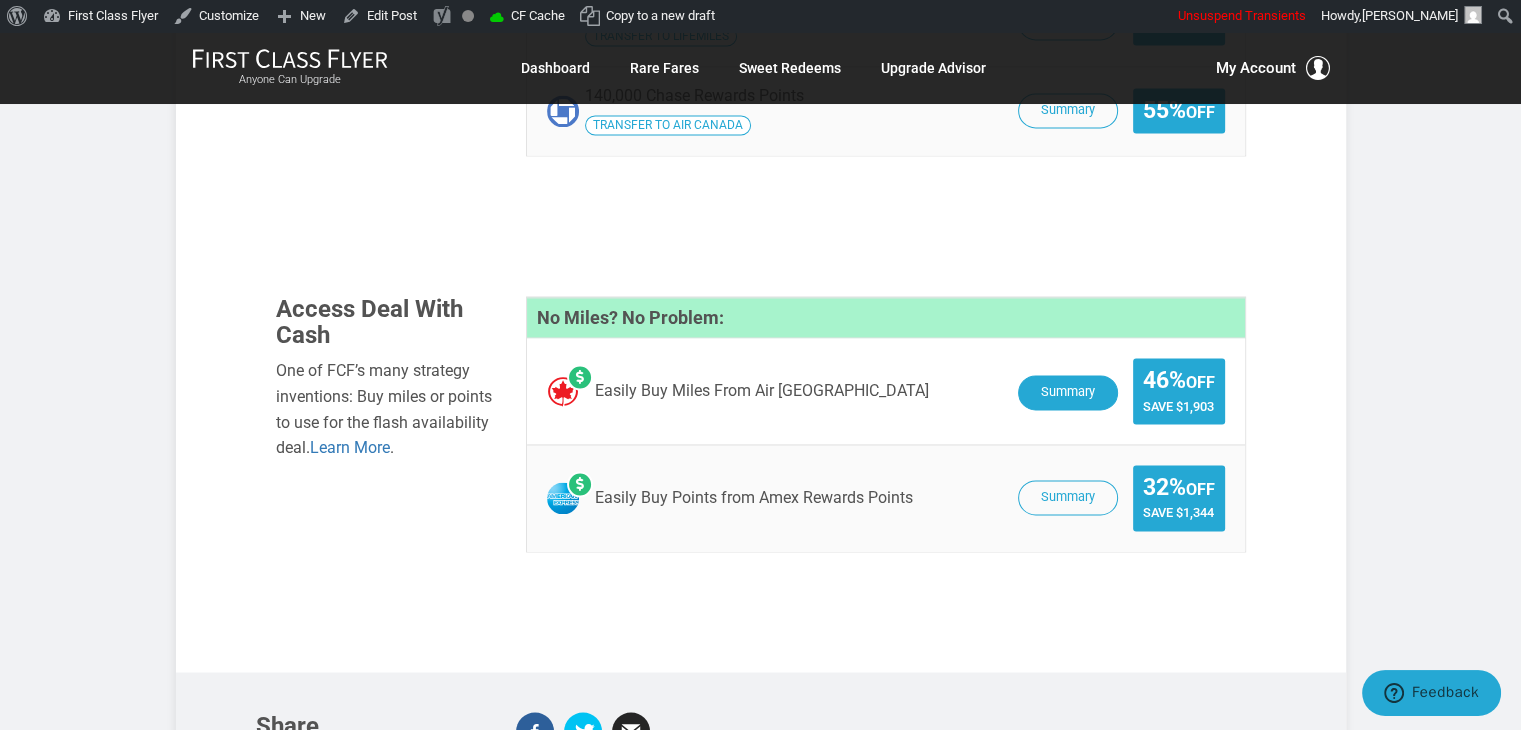 click on "Summary" at bounding box center (1068, 392) 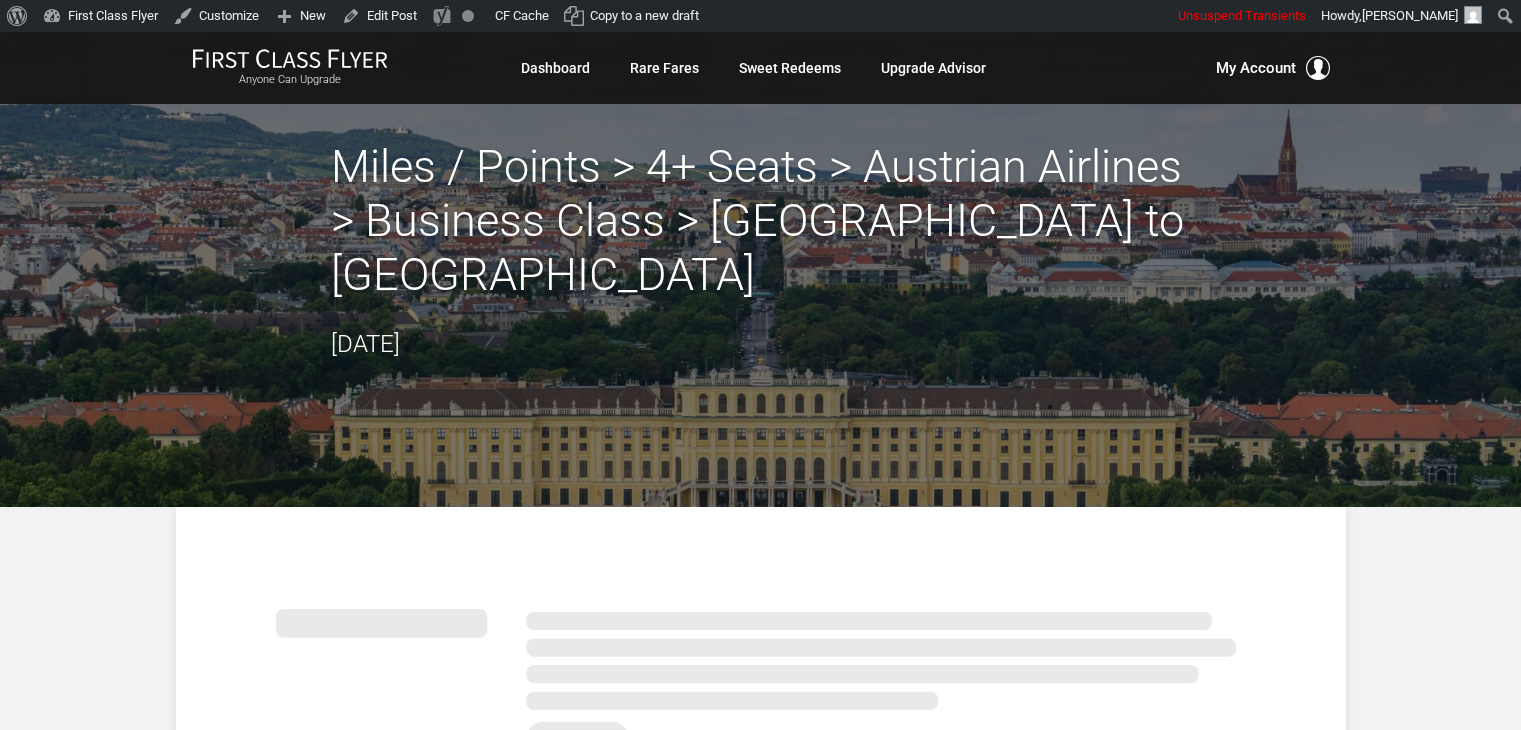 scroll, scrollTop: 0, scrollLeft: 0, axis: both 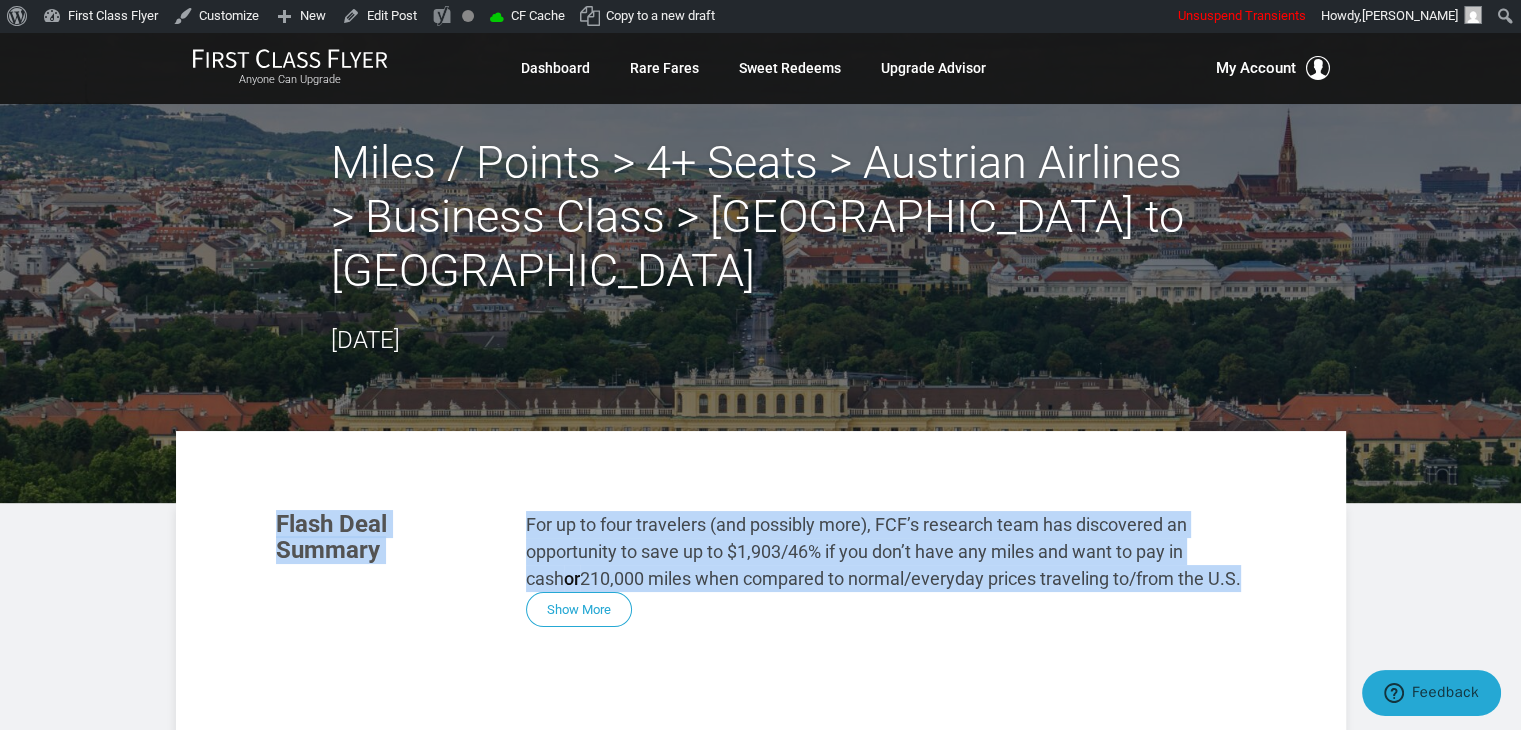 drag, startPoint x: 768, startPoint y: 122, endPoint x: 1472, endPoint y: 526, distance: 811.6847 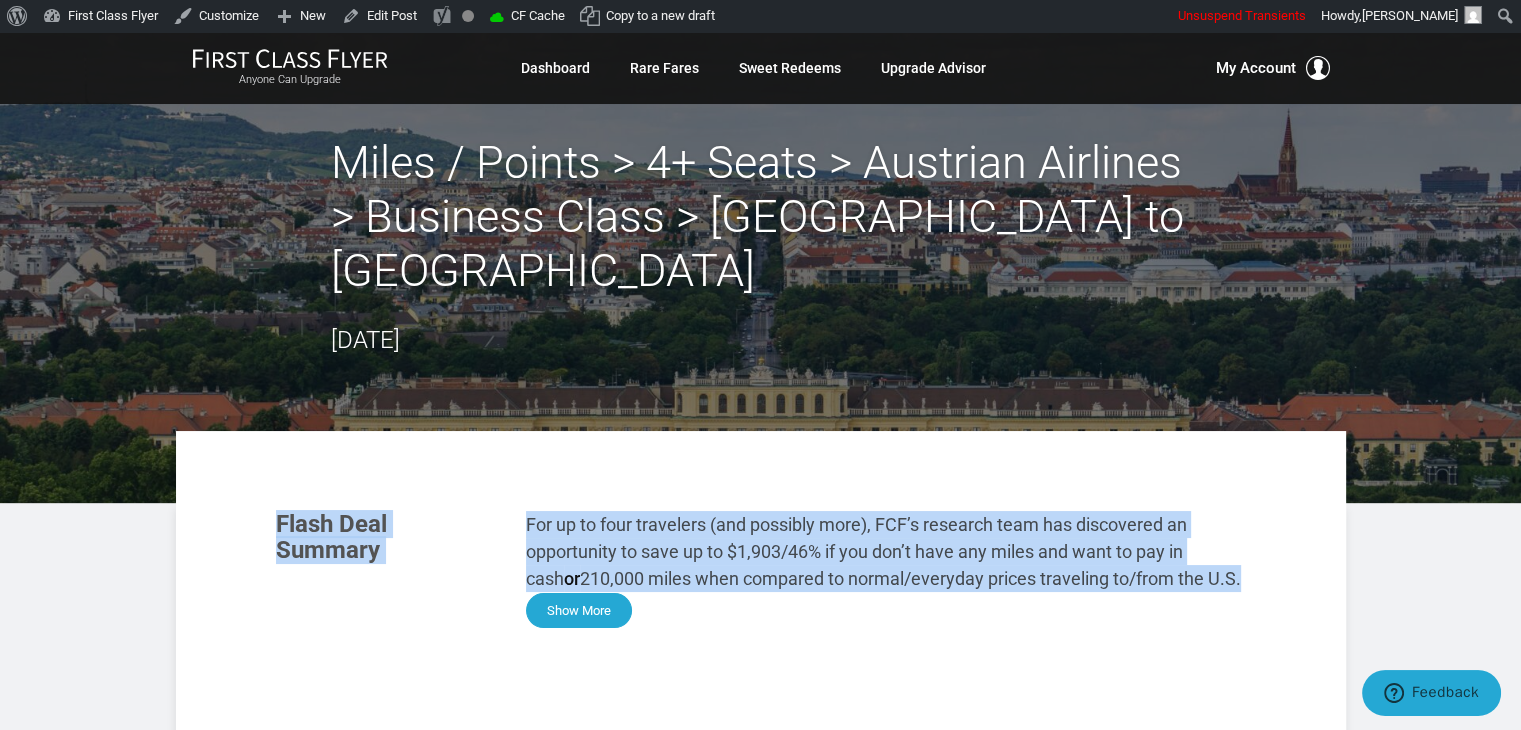 click on "Show More" at bounding box center (579, 610) 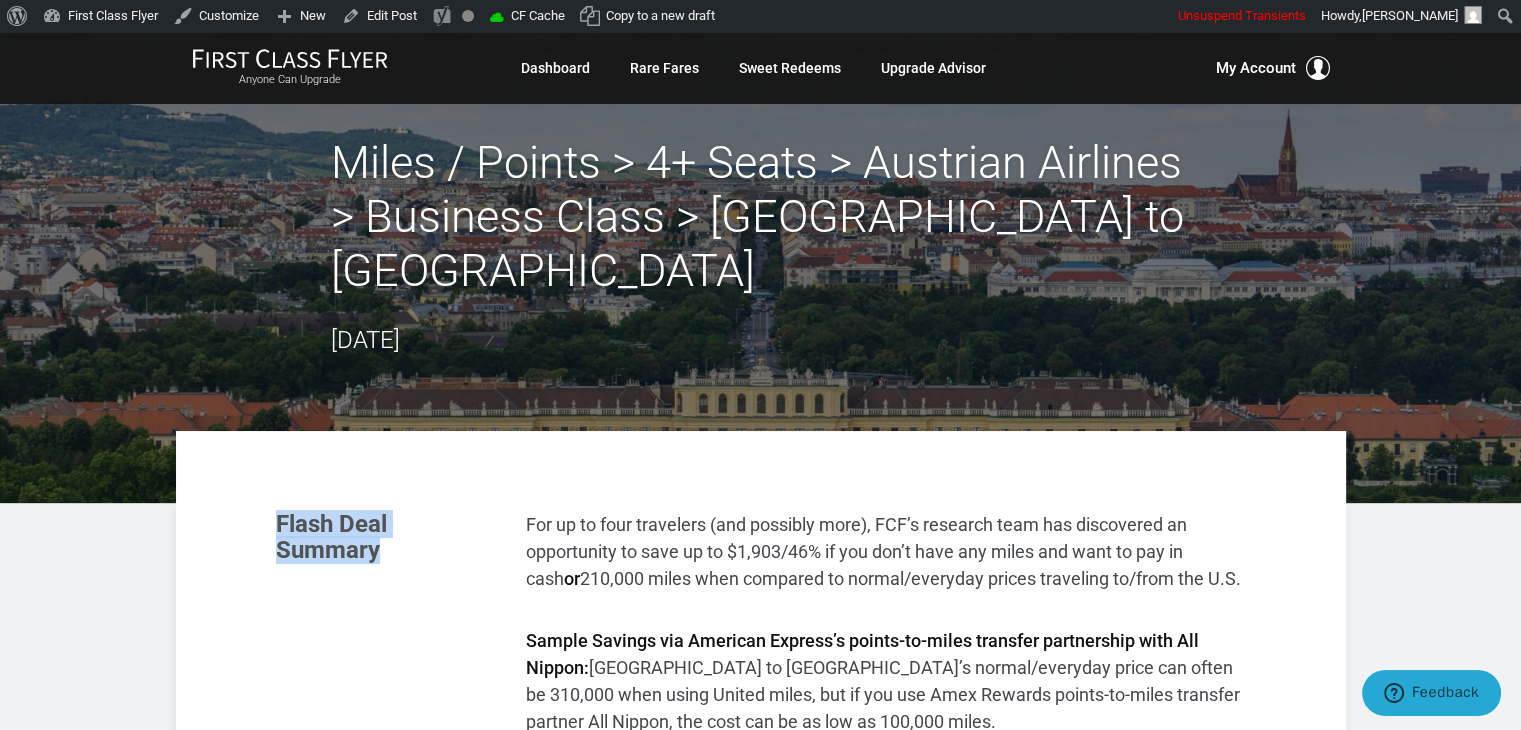 click on "Miles / Points > 4+ Seats > Austrian Airlines  > Business Class > Montreal to Vienna
July 17, 2025
Flash Deal Summary   For up to four travelers (and possibly more), FCF’s research team has discovered an opportunity to save up to $1,903/46% if you don’t have any miles and want to pay in cash  or  210,000 miles when compared to normal/everyday prices traveling to/from the U.S.   Sample Savings via American Express’s points-to-miles transfer partnership with All Nippon:  Montreal to Vienna’s normal/everyday price can often be 310,000 when using United miles, but if you use Amex Rewards points-to-miles transfer partner All Nippon, the cost can be as low as 100,000 miles.   NO MILES? NO PROBLEM   Air Canada is currently running a deal whereby miles can be acquired for as low as 1.48¢ each (includes taxes and processing fee), through a new, up to 85% bonus buy miles promo, which runs through July 17, 2025.   .       ." at bounding box center (760, 2350) 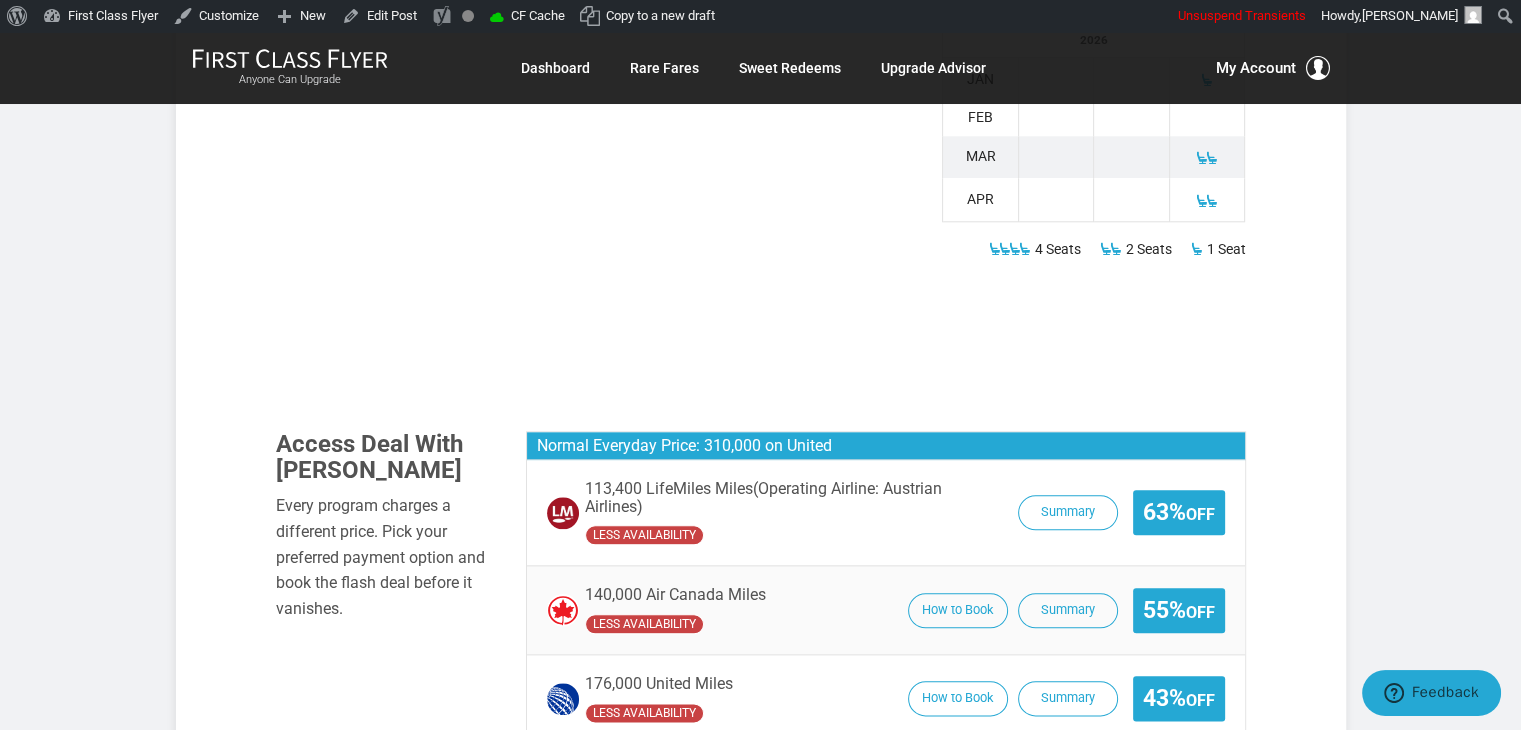 scroll, scrollTop: 2169, scrollLeft: 0, axis: vertical 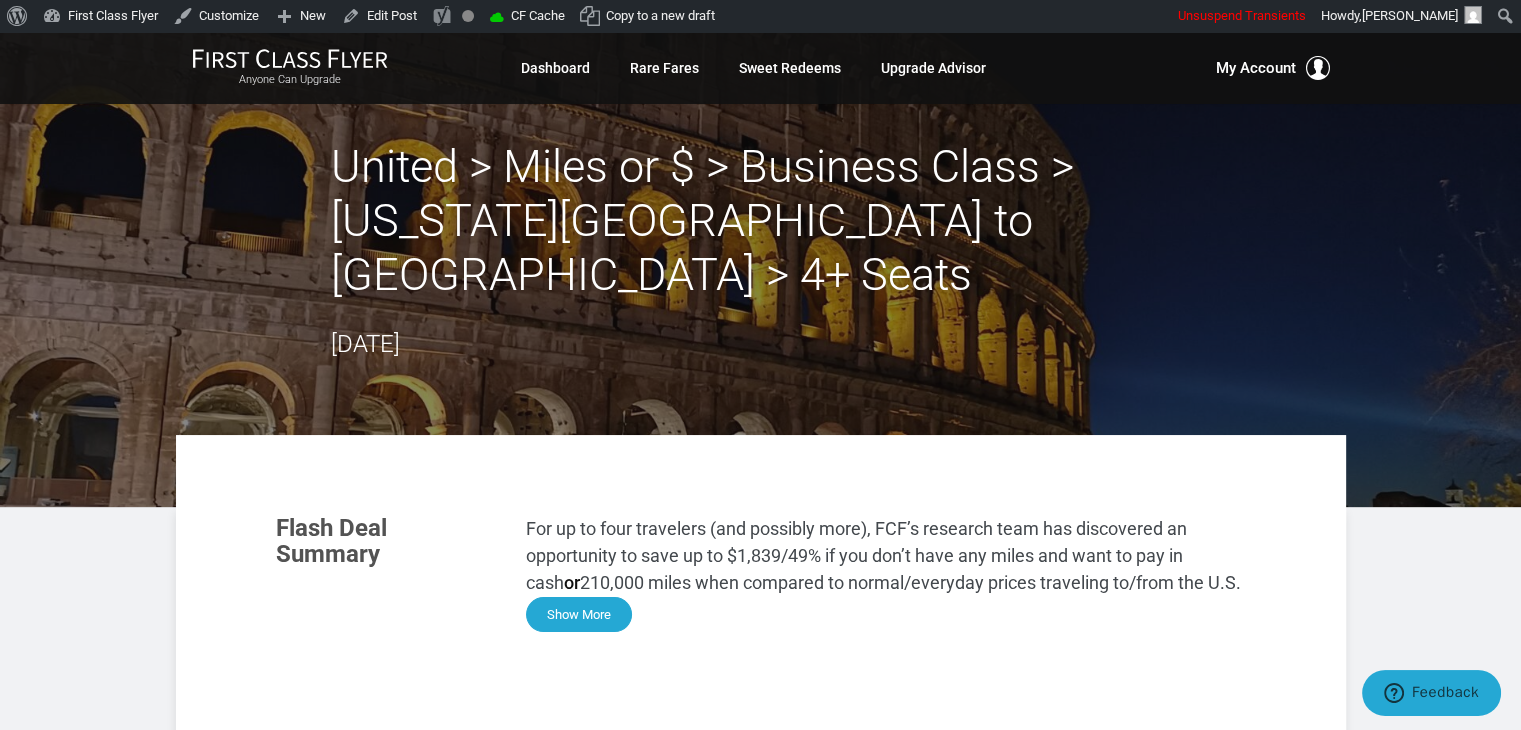 click on "Show More" at bounding box center [579, 614] 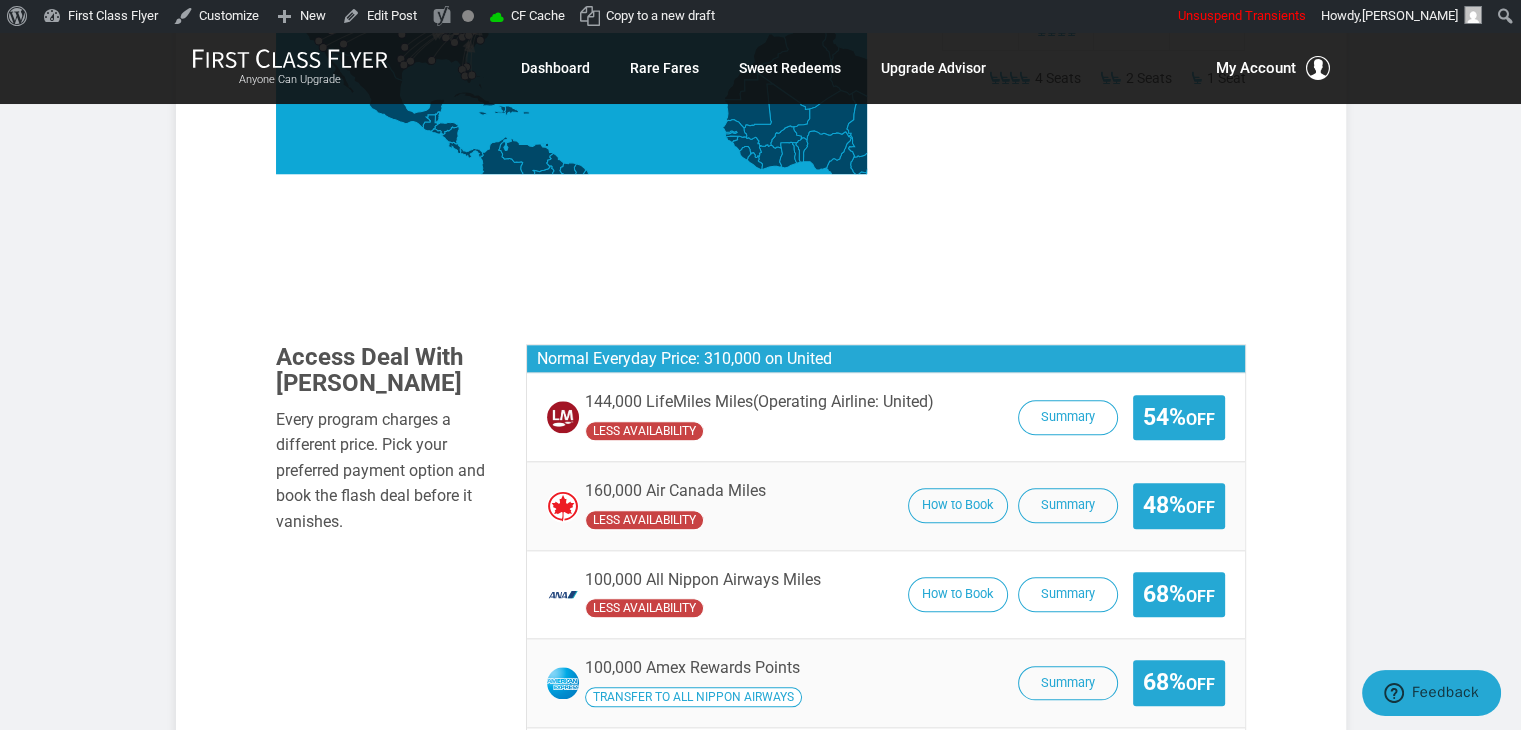 scroll, scrollTop: 1956, scrollLeft: 0, axis: vertical 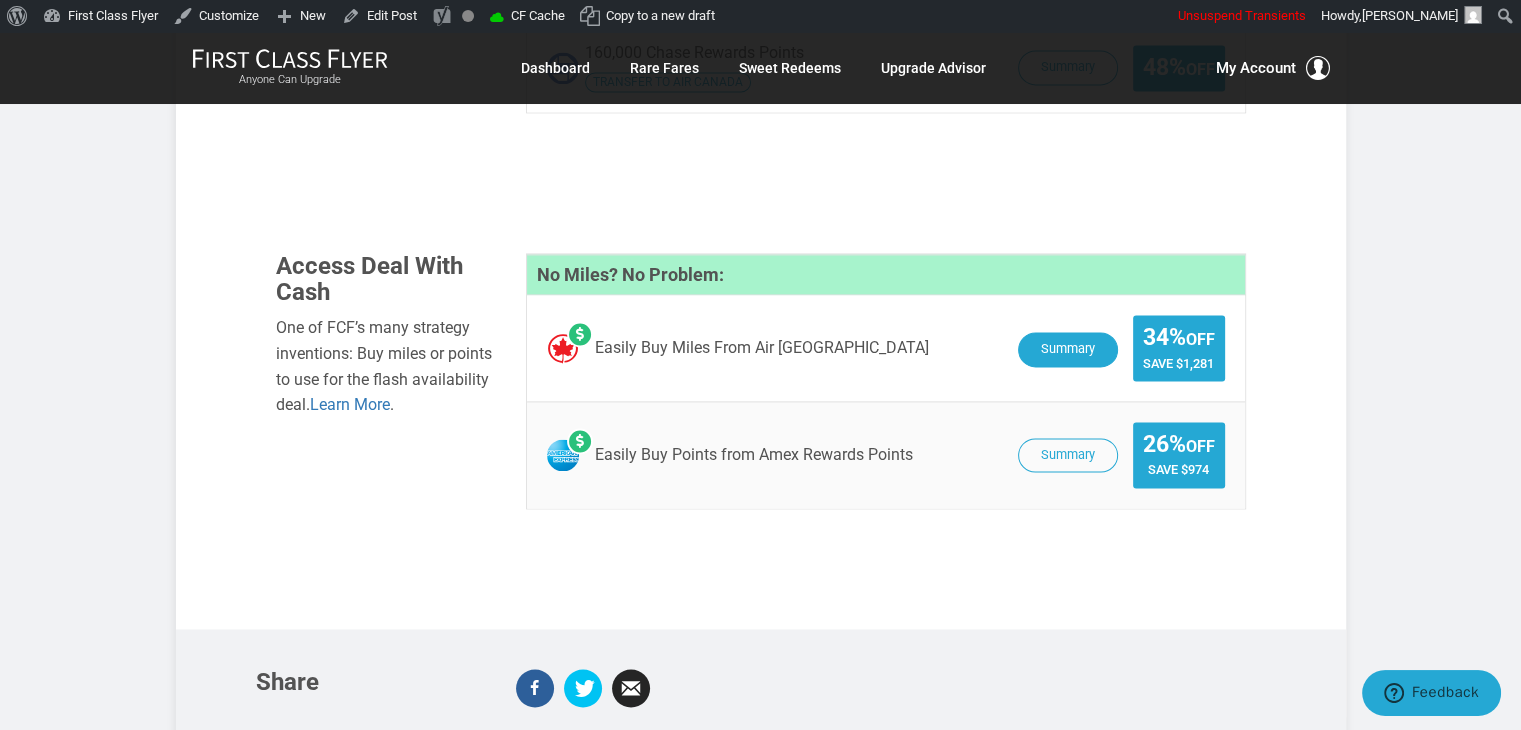 click on "Summary" at bounding box center (1068, 349) 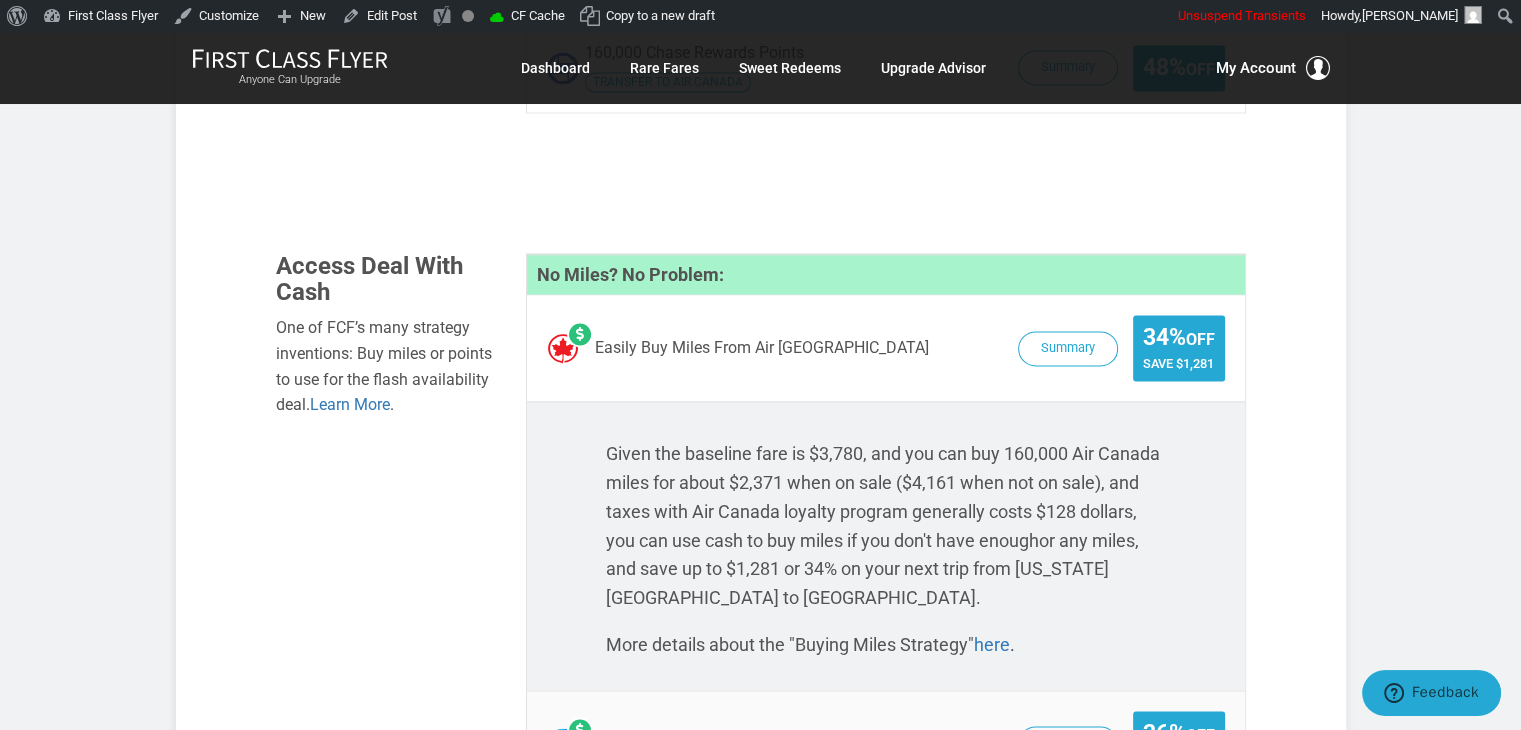 click on "United > Miles or $ > Business Class > ‎[US_STATE][GEOGRAPHIC_DATA] to [GEOGRAPHIC_DATA] > 4+ Seats
[DATE]
Flash Deal Summary   For up to four travelers (and possibly more), FCF’s research team has discovered an opportunity to save up to $1,839/49% if you don’t have any miles and want to pay in cash  or  210,000 miles when compared to normal/everyday prices traveling to/from the U.S.   Sample Savings via American Express’s points-to-miles transfer partnership with All Nippon Airways:  [US_STATE] to [GEOGRAPHIC_DATA]’s normal/everyday price can often be 310,000 when using United miles, but if you transfer from Amex Rewards Points to All Nippon, the cost can be as low as 100,000 miles.   NO MILES? NO PROBLEM   Air Canada is currently running a deal whereby miles can be acquired for as low as 1.48¢ each (includes taxes and processing fee), through a new, up to 85% bonus buy miles promo, which runs through [DATE].   .       .   More  here   ." at bounding box center [760, -589] 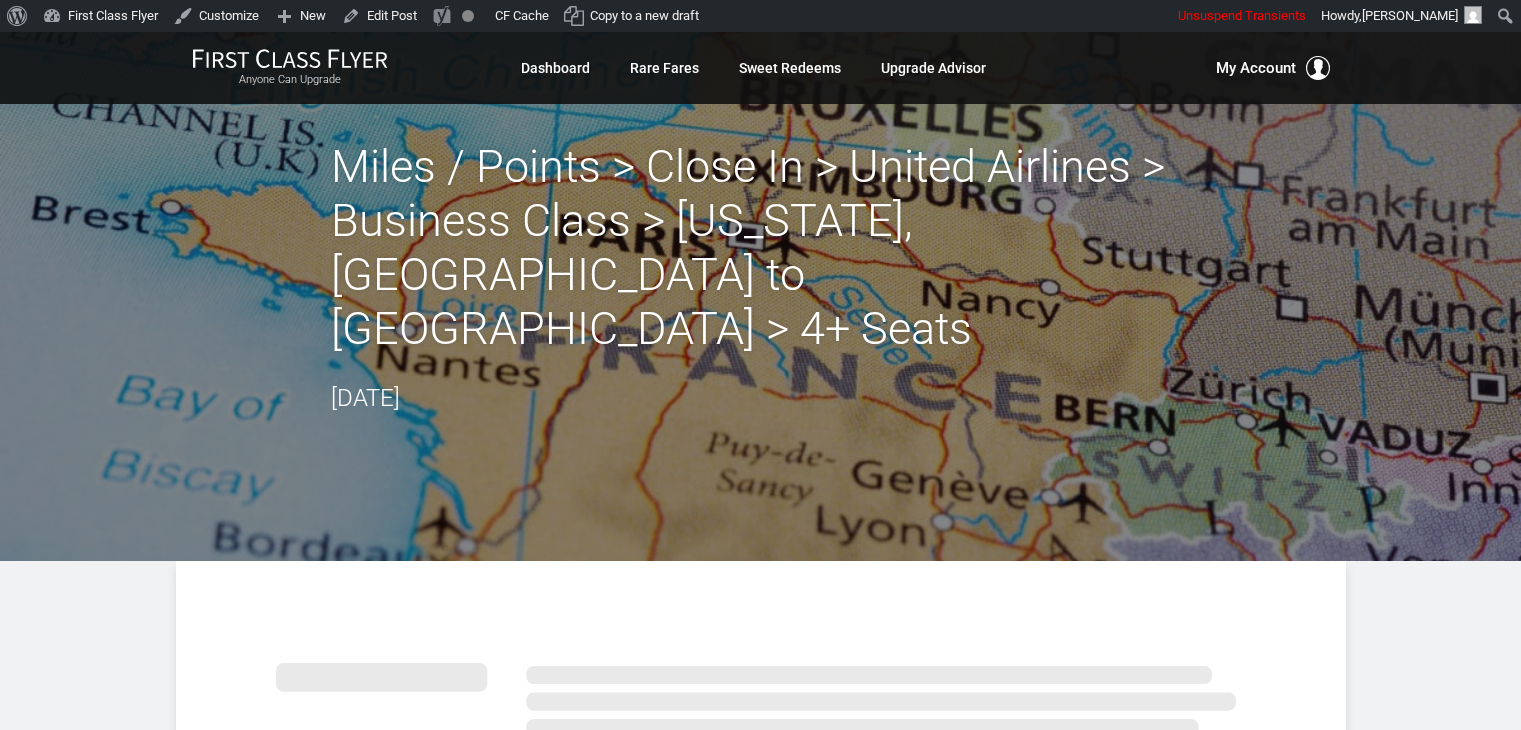 scroll, scrollTop: 0, scrollLeft: 0, axis: both 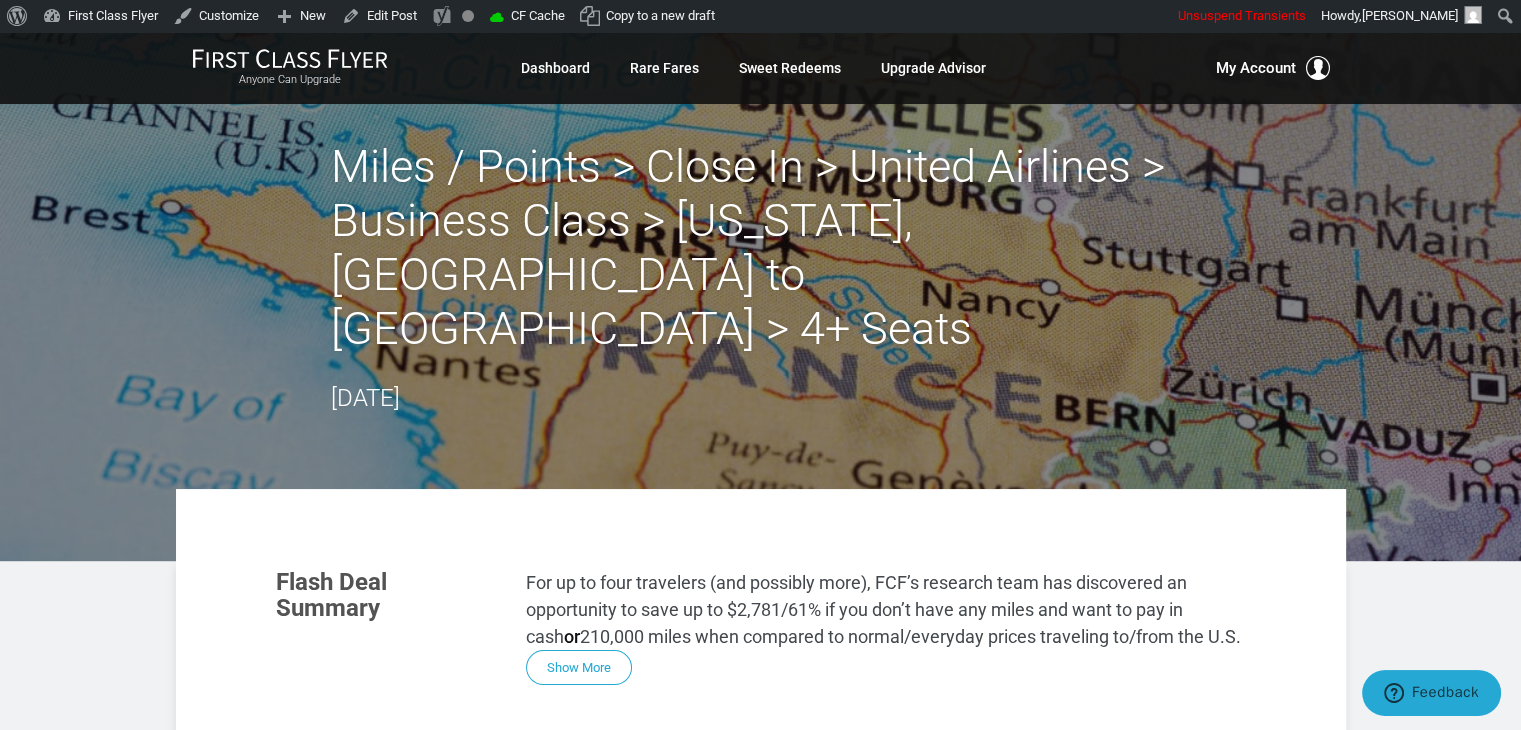 click on "Flash Deal Summary   For up to four travelers (and possibly more), FCF’s research team has discovered an opportunity to save up to $2,781/61% if you don’t have any miles and want to pay in cash  or  210,000 miles when compared to normal/everyday prices traveling to/from the U.S. Show More" at bounding box center (761, 627) 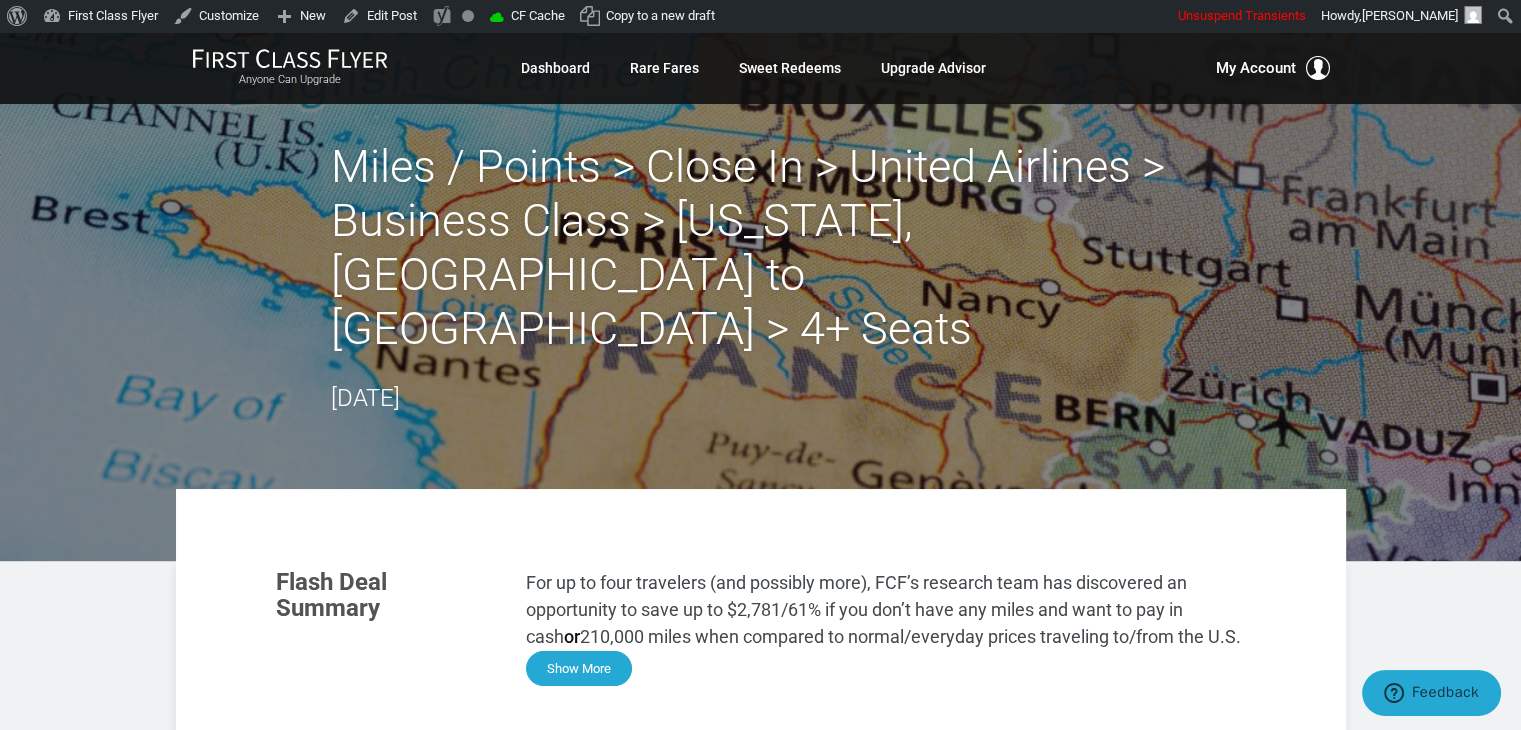 click on "Show More" at bounding box center [579, 668] 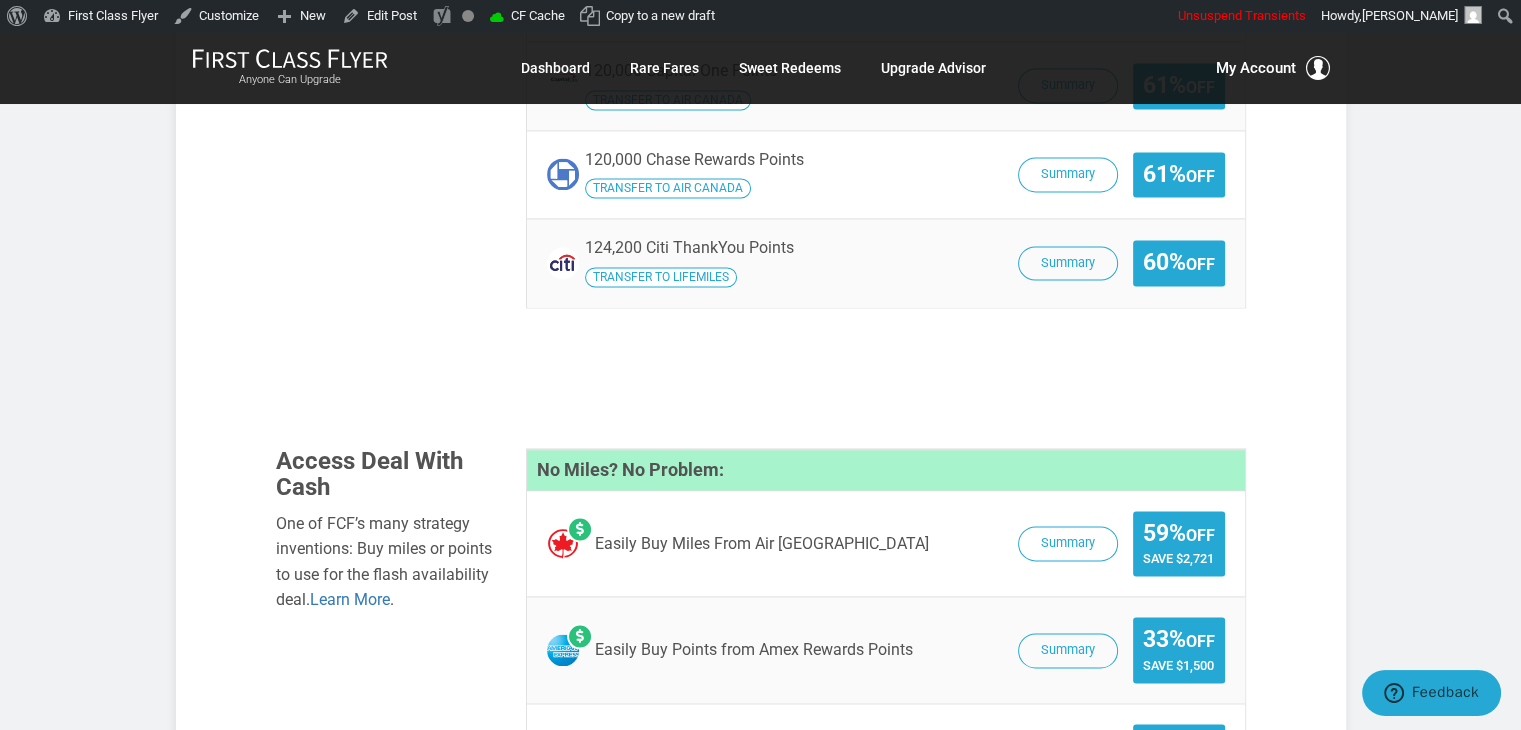 scroll, scrollTop: 2848, scrollLeft: 0, axis: vertical 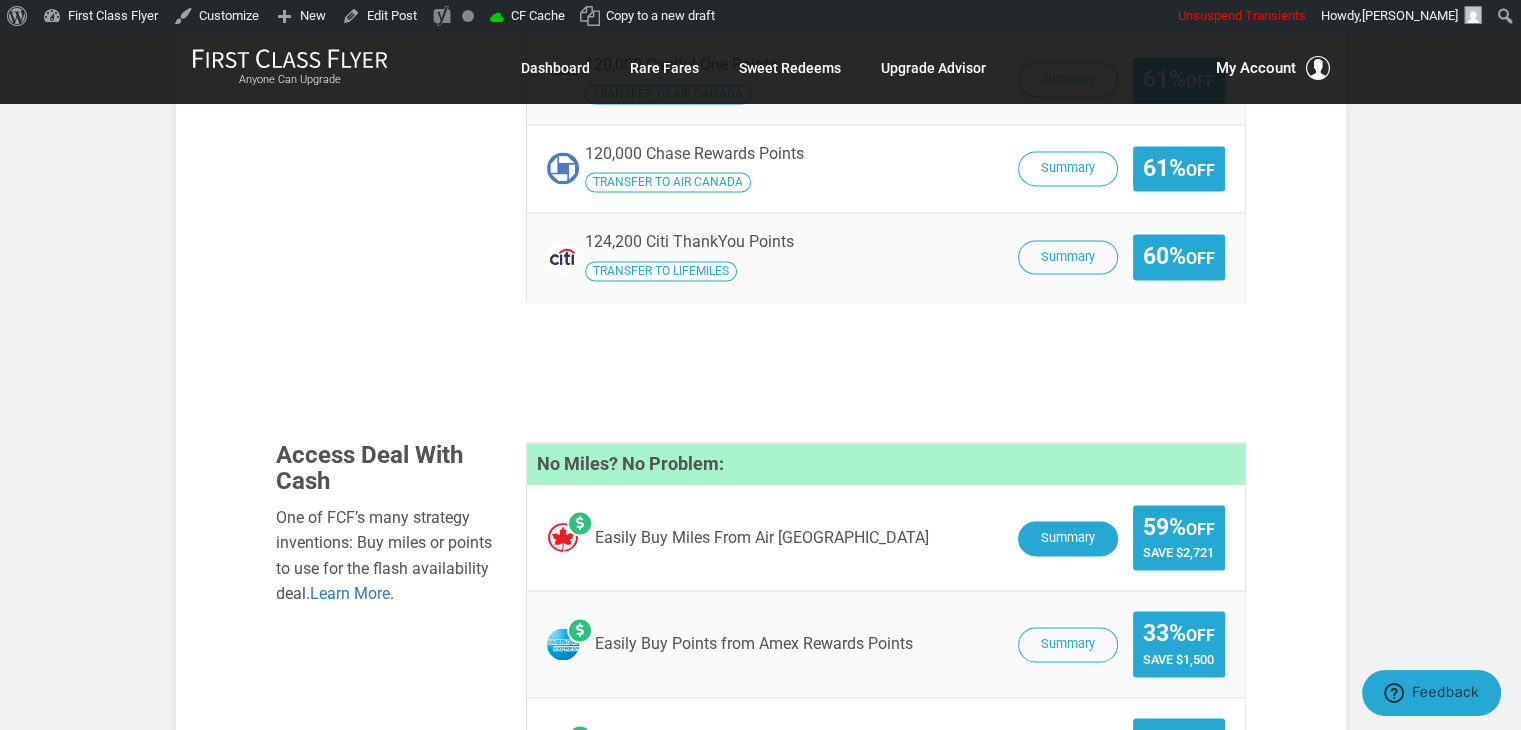 click on "Summary" at bounding box center (1068, 538) 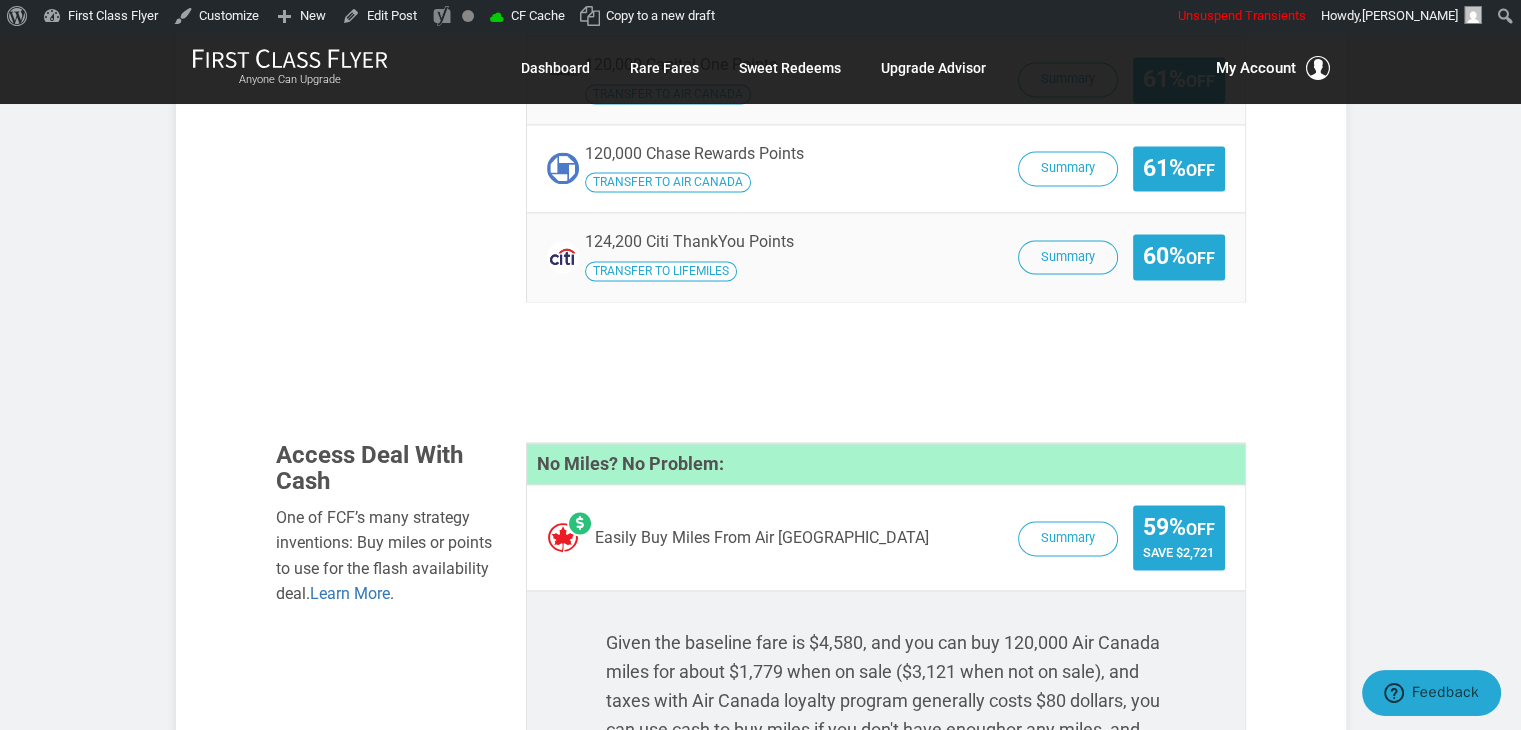 scroll, scrollTop: 2980, scrollLeft: 0, axis: vertical 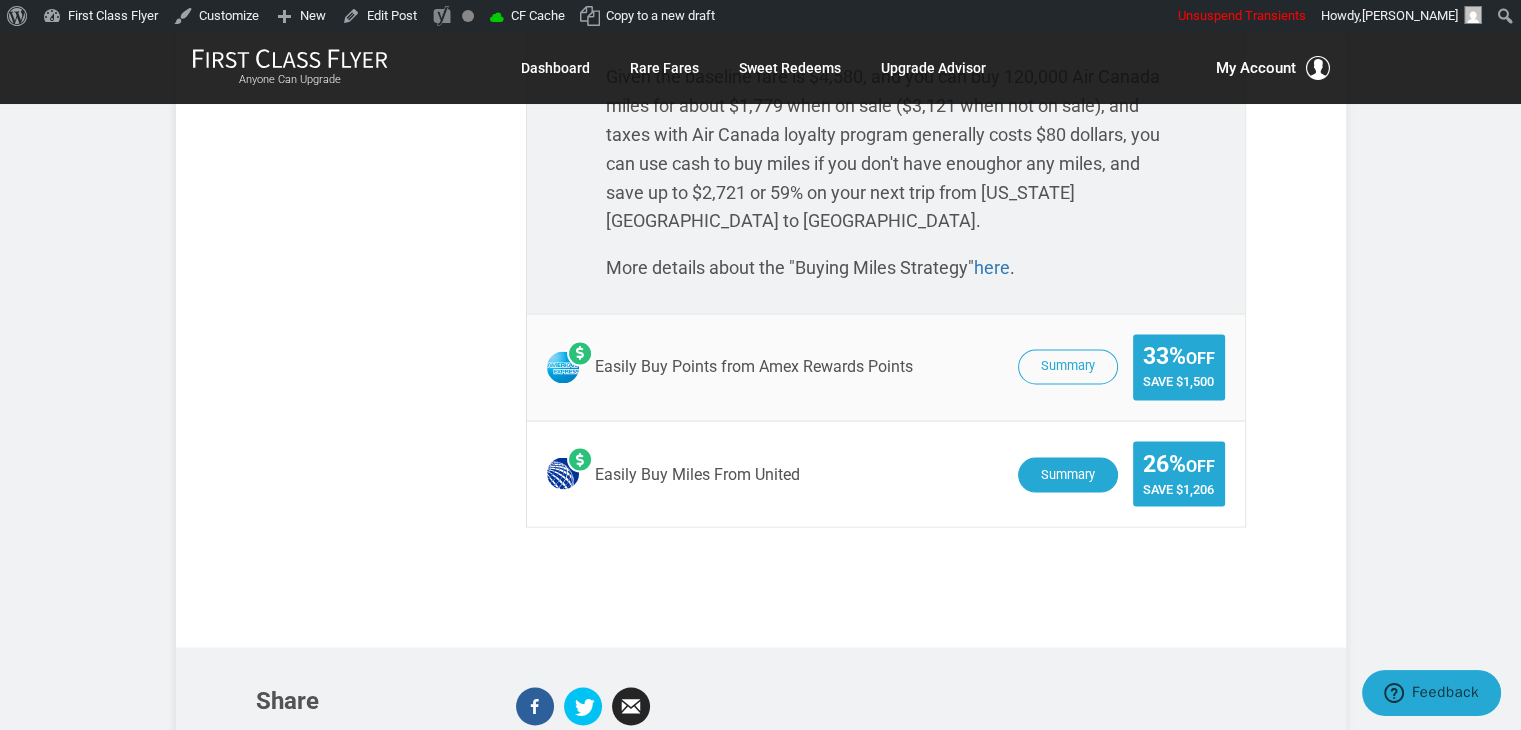 click on "Summary" at bounding box center [1068, 474] 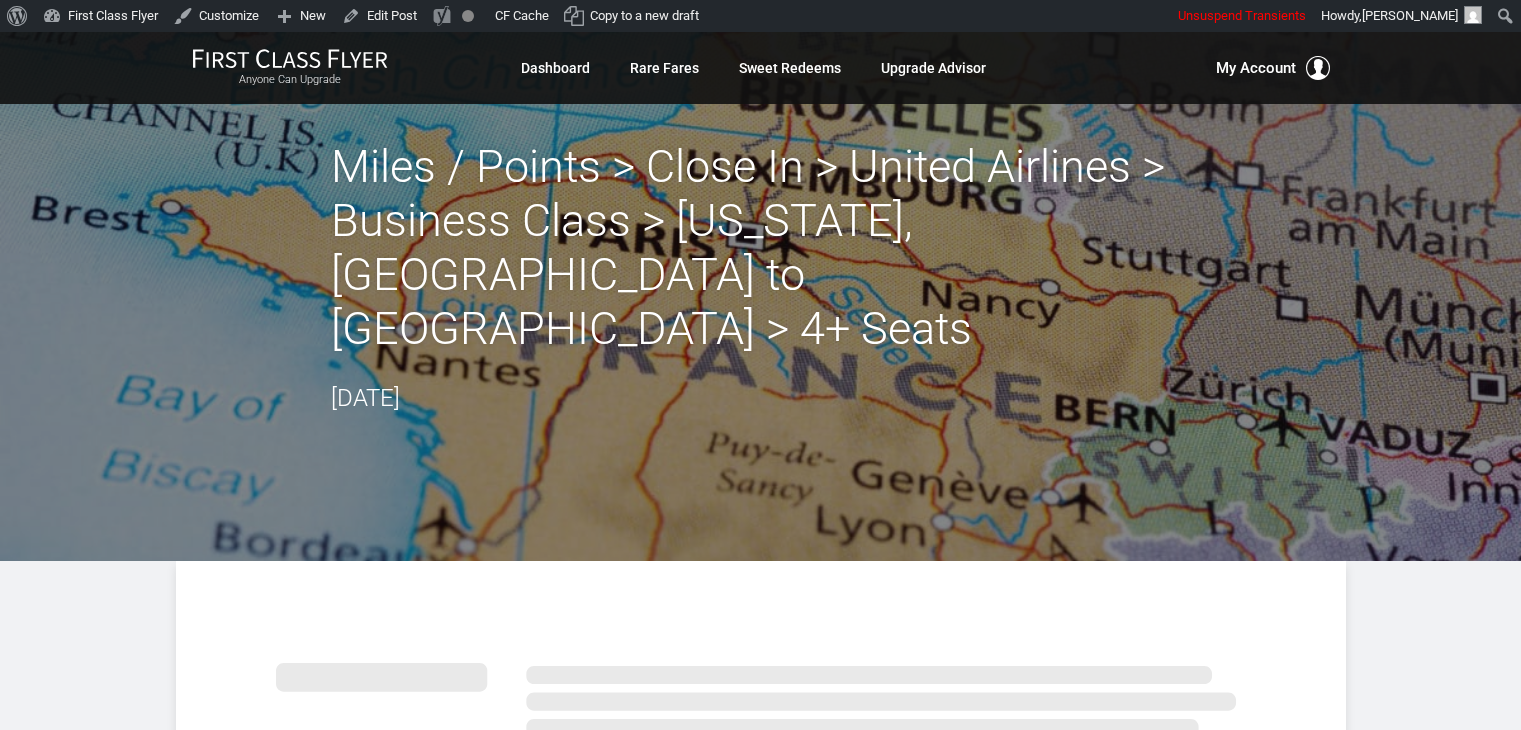 scroll, scrollTop: 0, scrollLeft: 0, axis: both 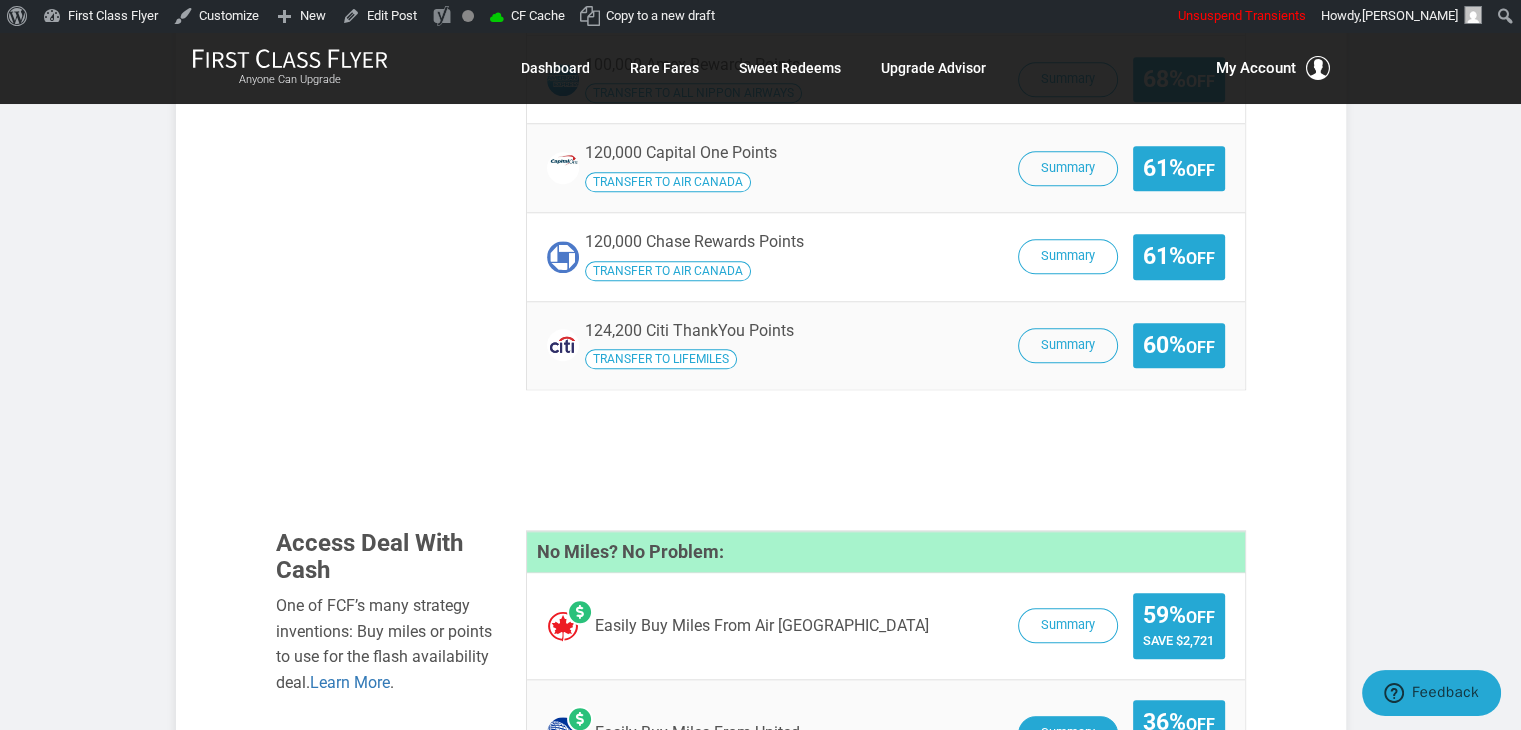 click on "Summary" at bounding box center [1068, 733] 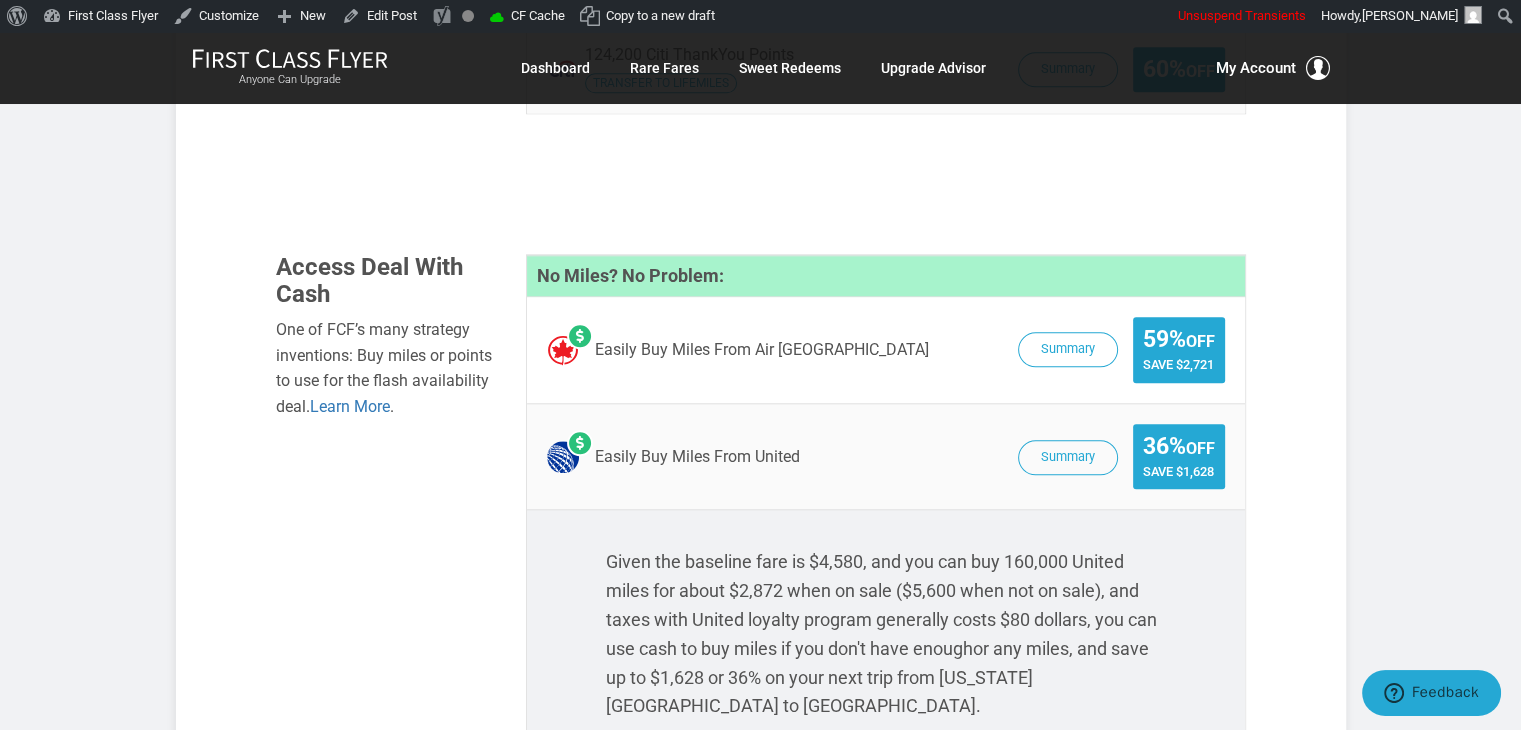 scroll, scrollTop: 2191, scrollLeft: 0, axis: vertical 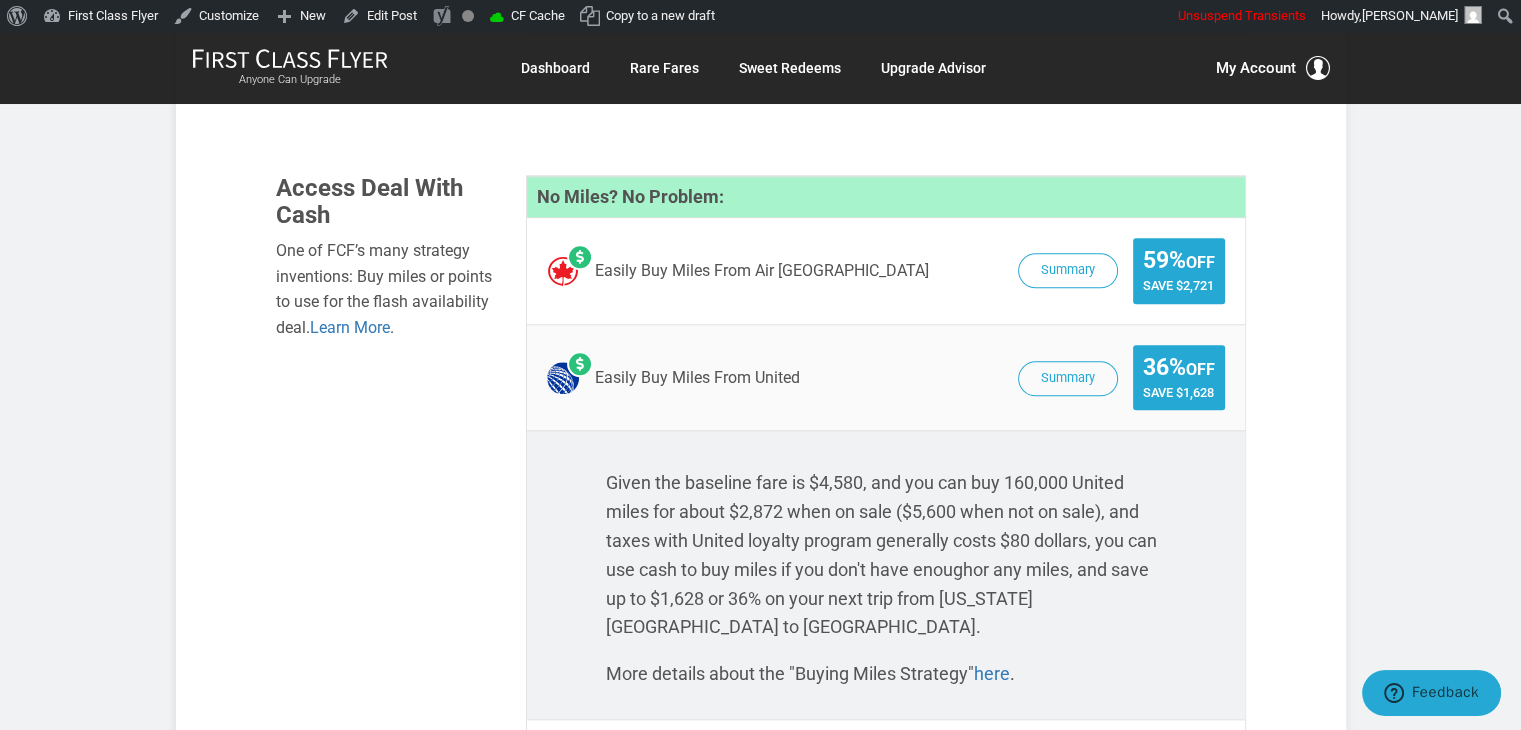 type 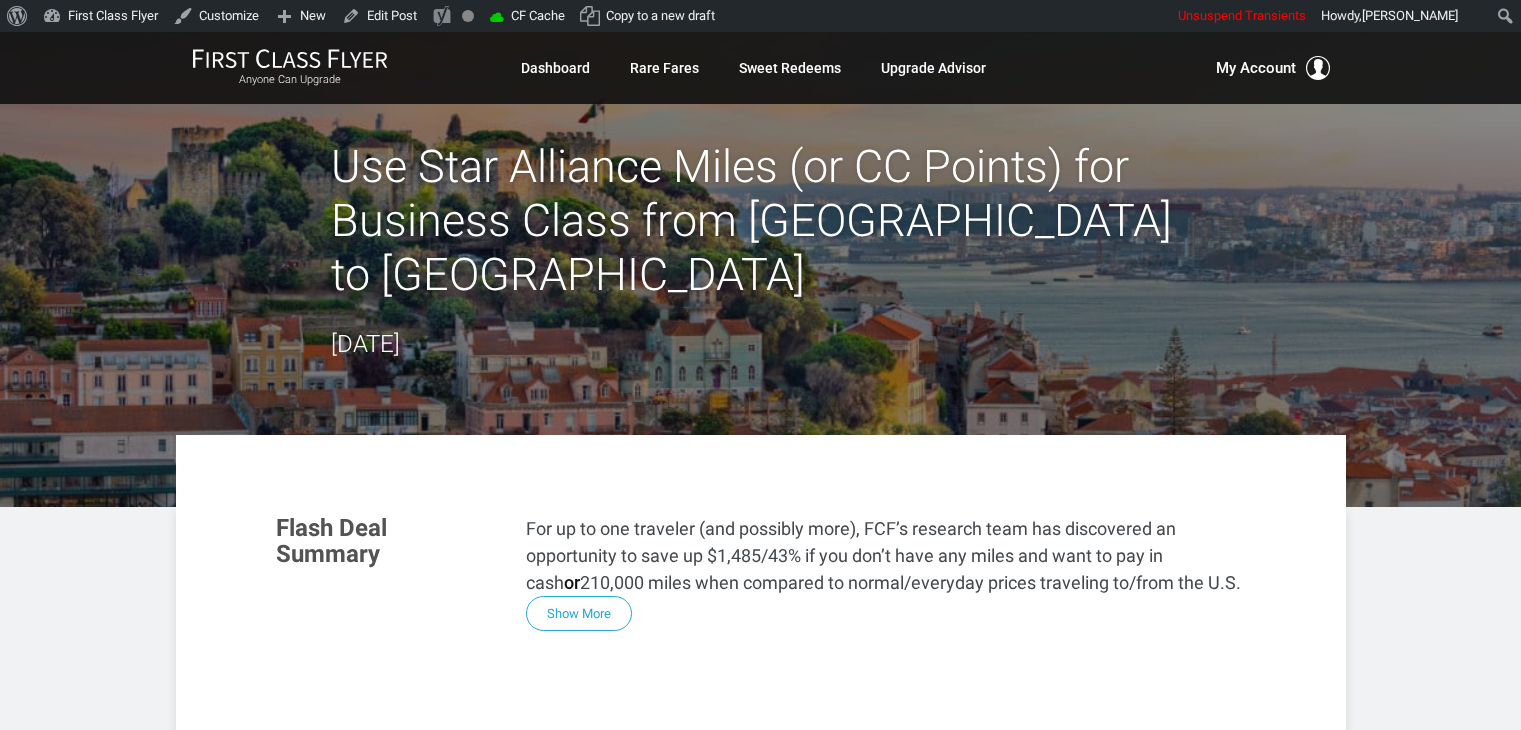 scroll, scrollTop: 0, scrollLeft: 0, axis: both 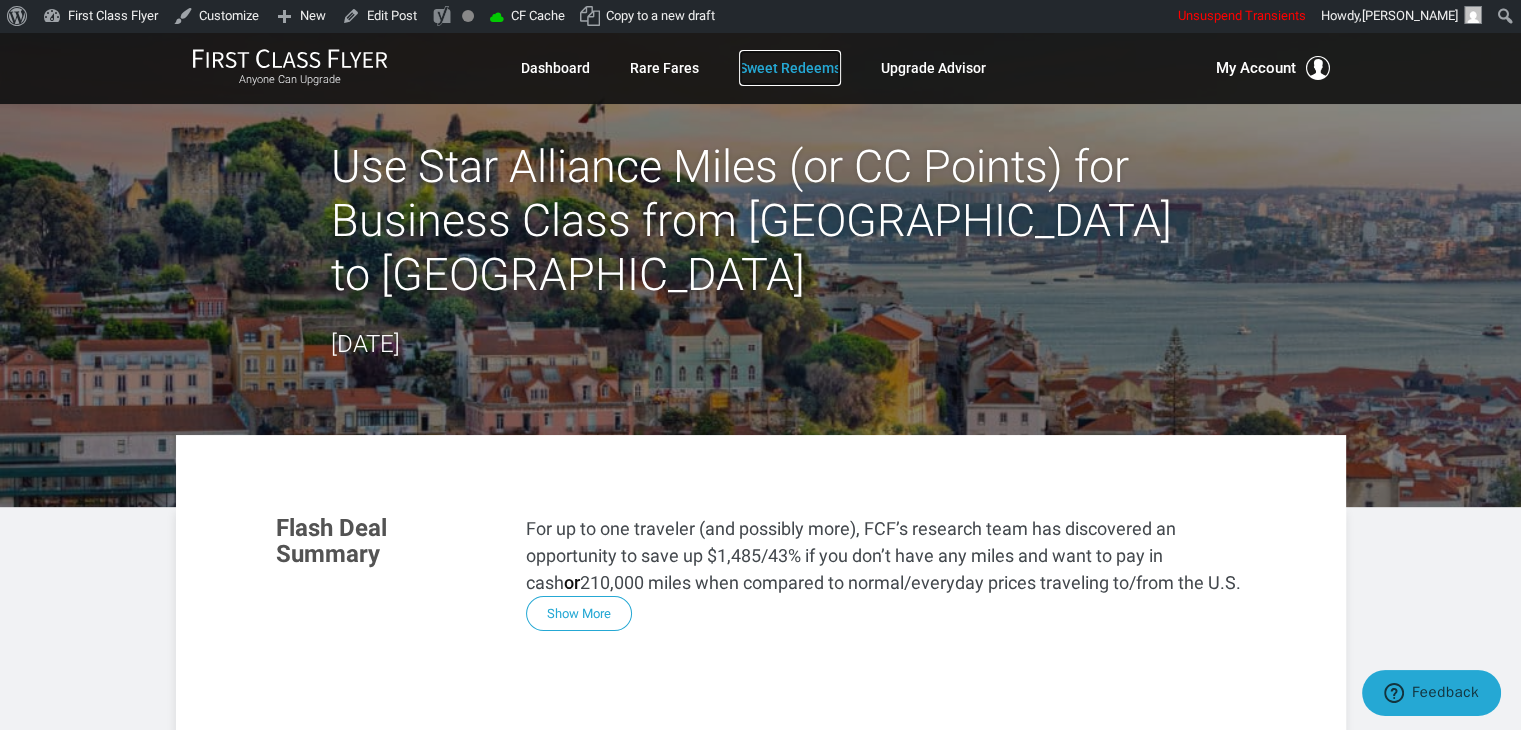 click on "Sweet Redeems" at bounding box center [790, 68] 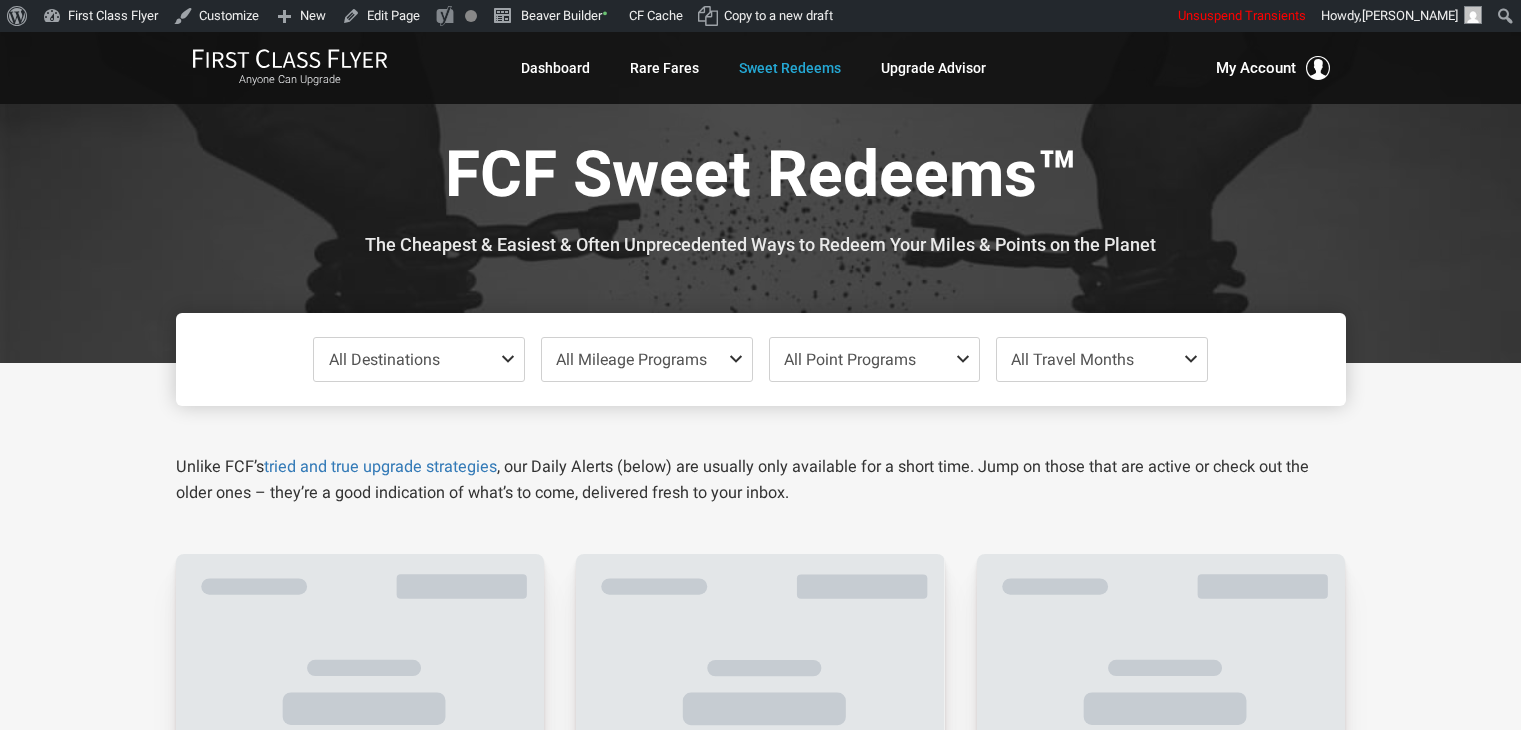 scroll, scrollTop: 0, scrollLeft: 0, axis: both 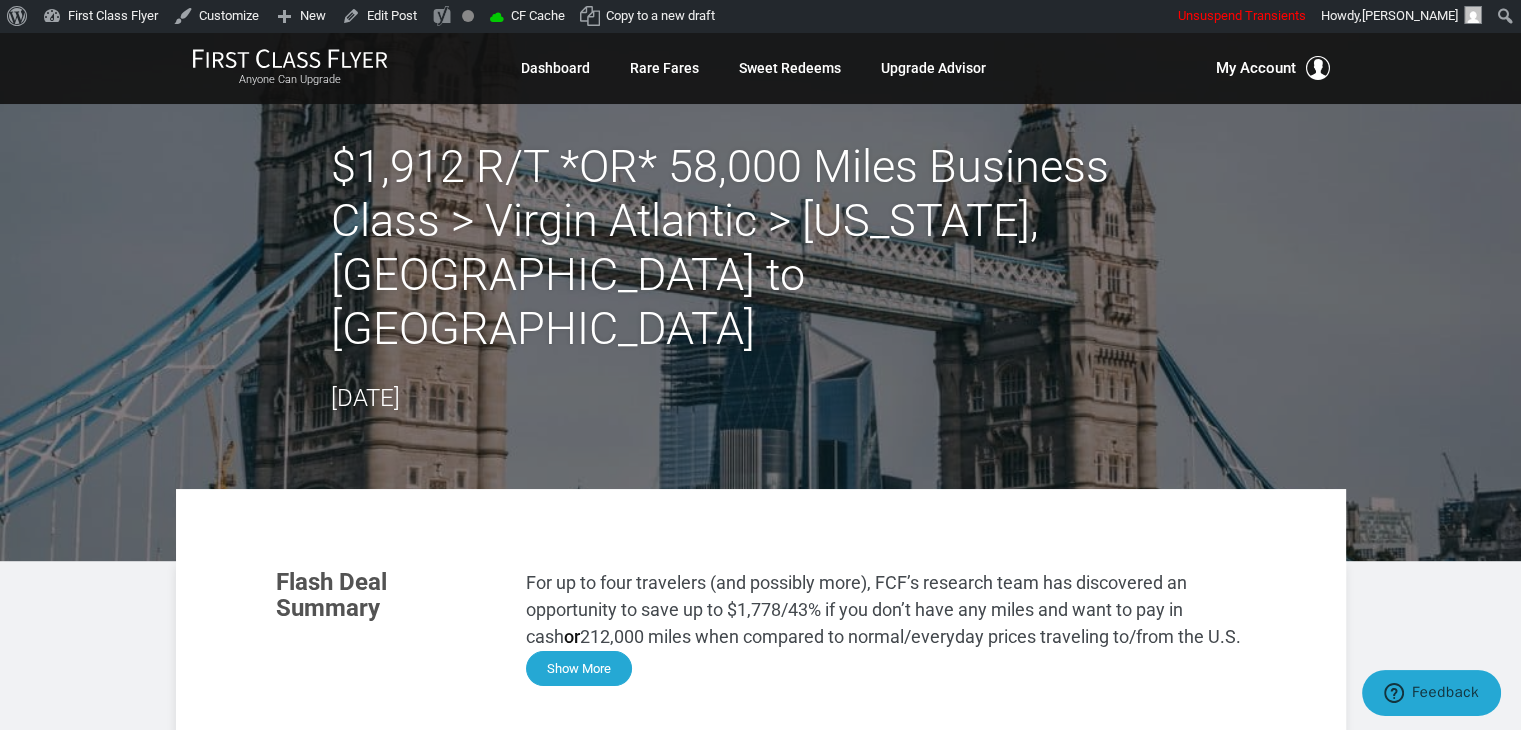 click on "Show More" at bounding box center (579, 668) 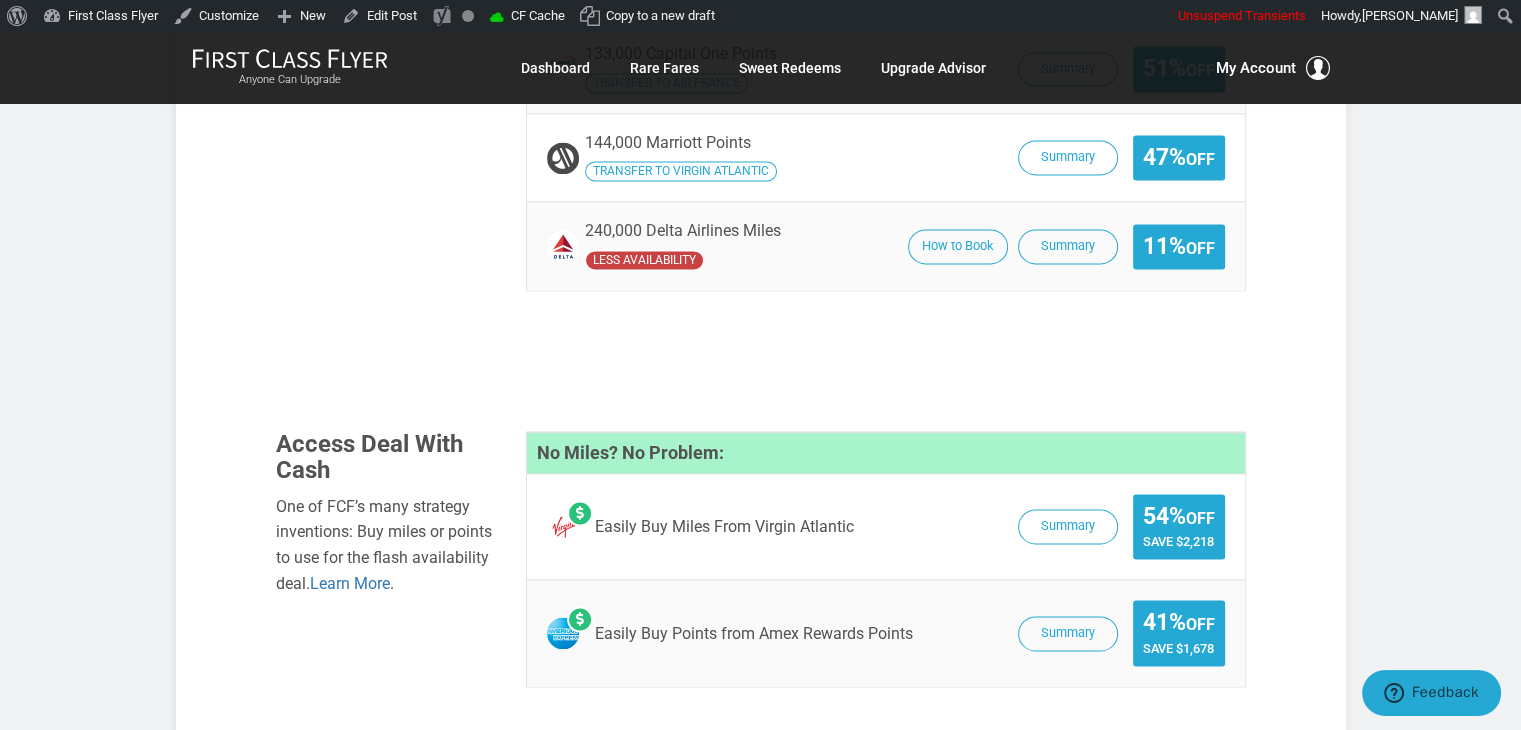 scroll, scrollTop: 2976, scrollLeft: 0, axis: vertical 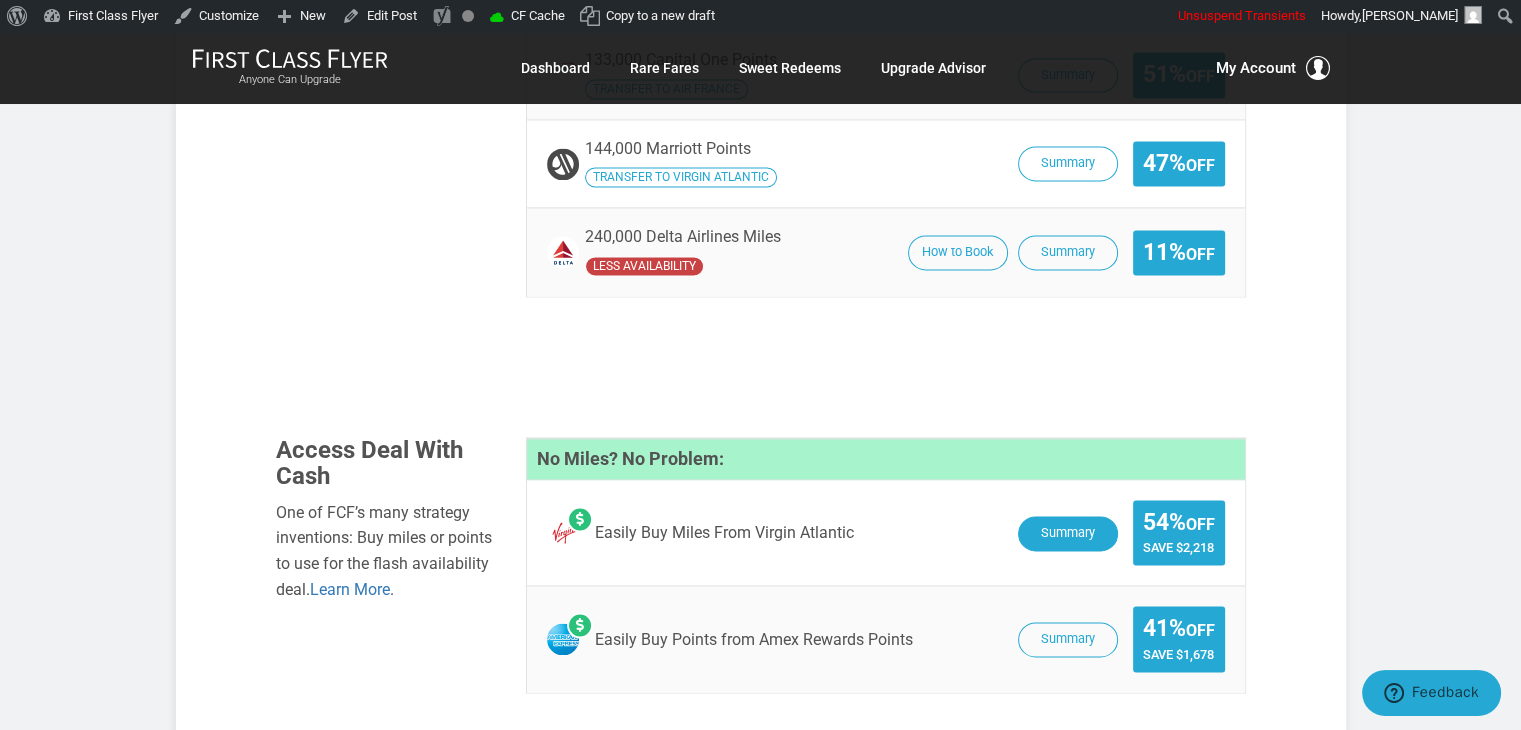 click on "Summary" at bounding box center (1068, 533) 